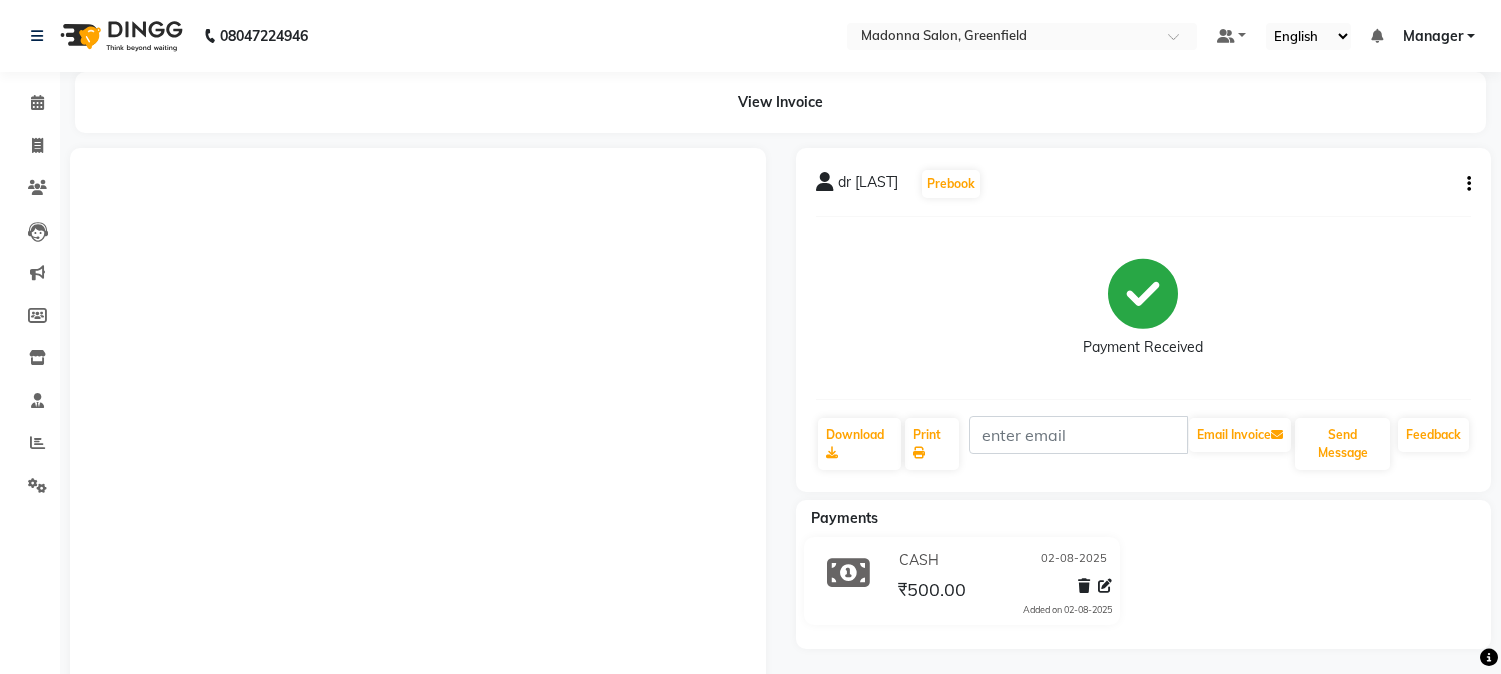scroll, scrollTop: 0, scrollLeft: 0, axis: both 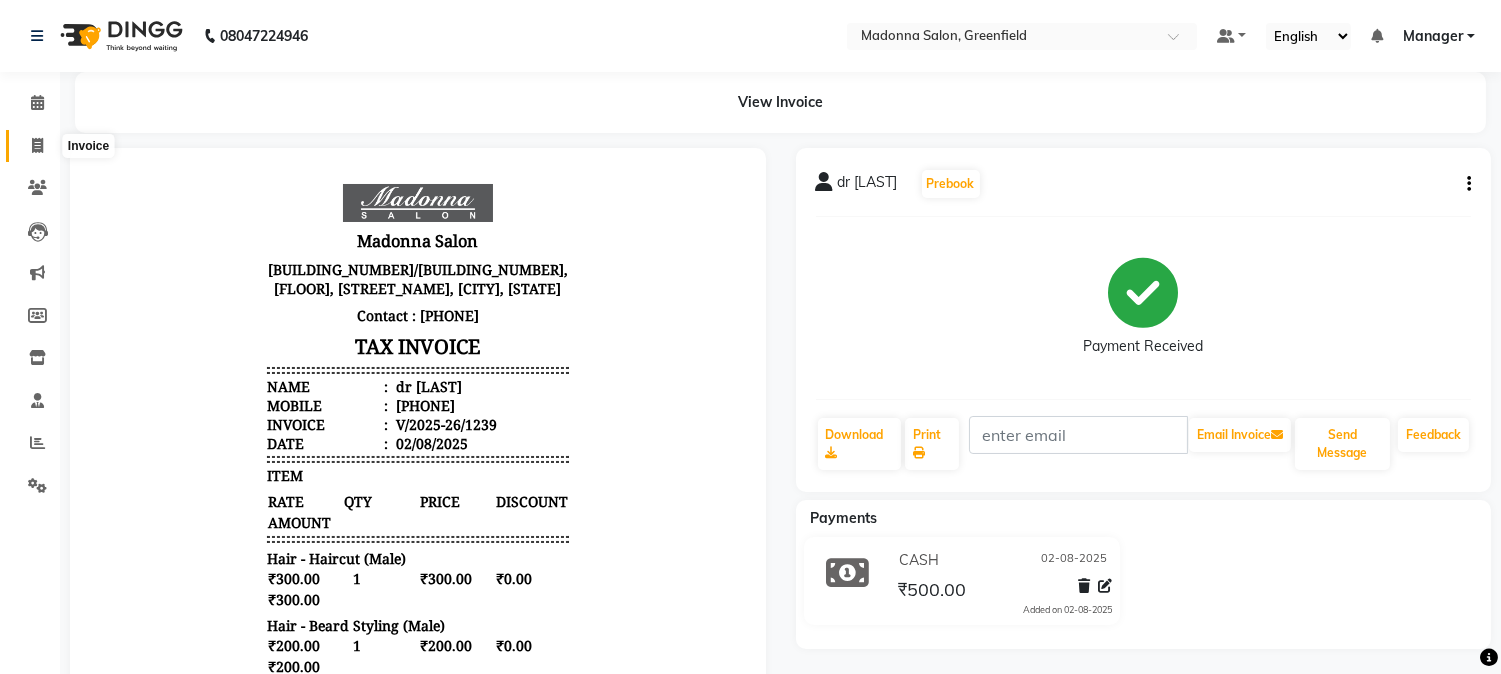 click 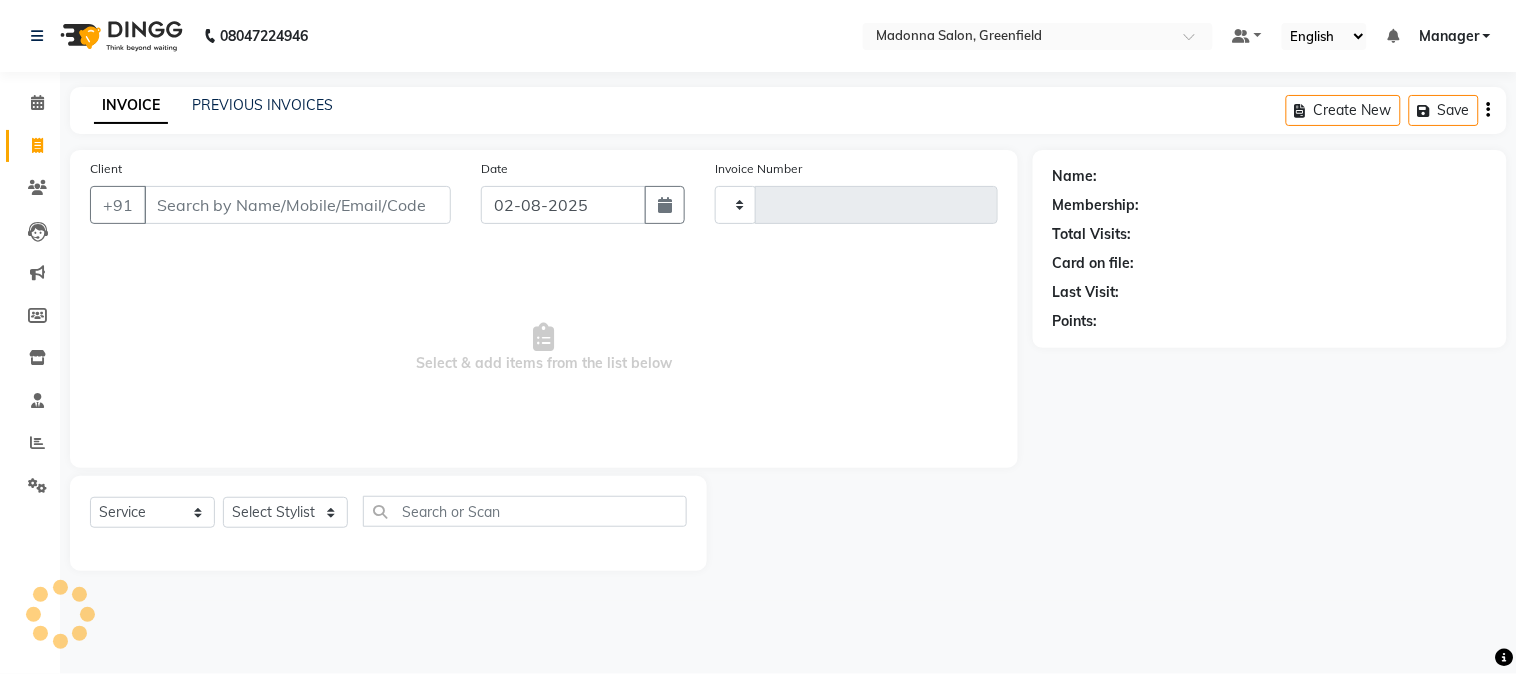 type on "1240" 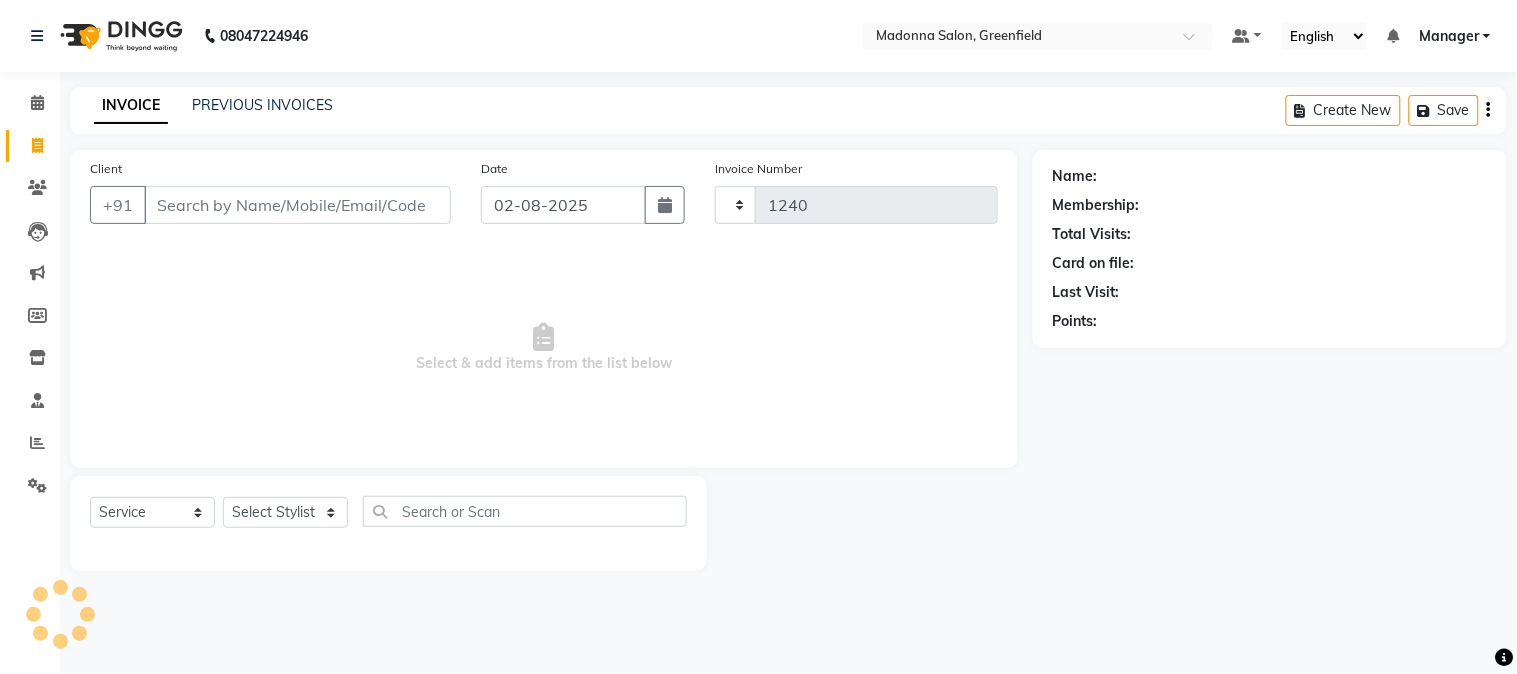 select on "7672" 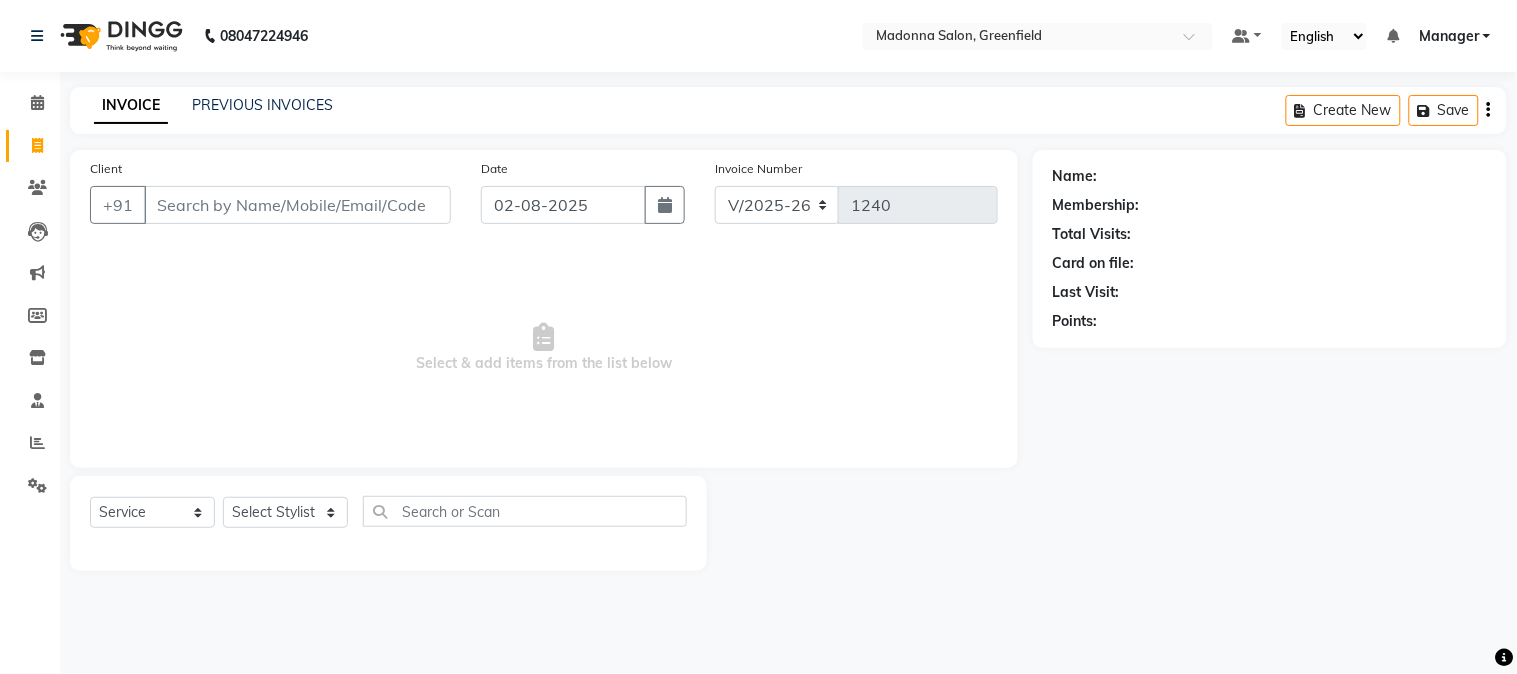 click on "Client" at bounding box center [297, 205] 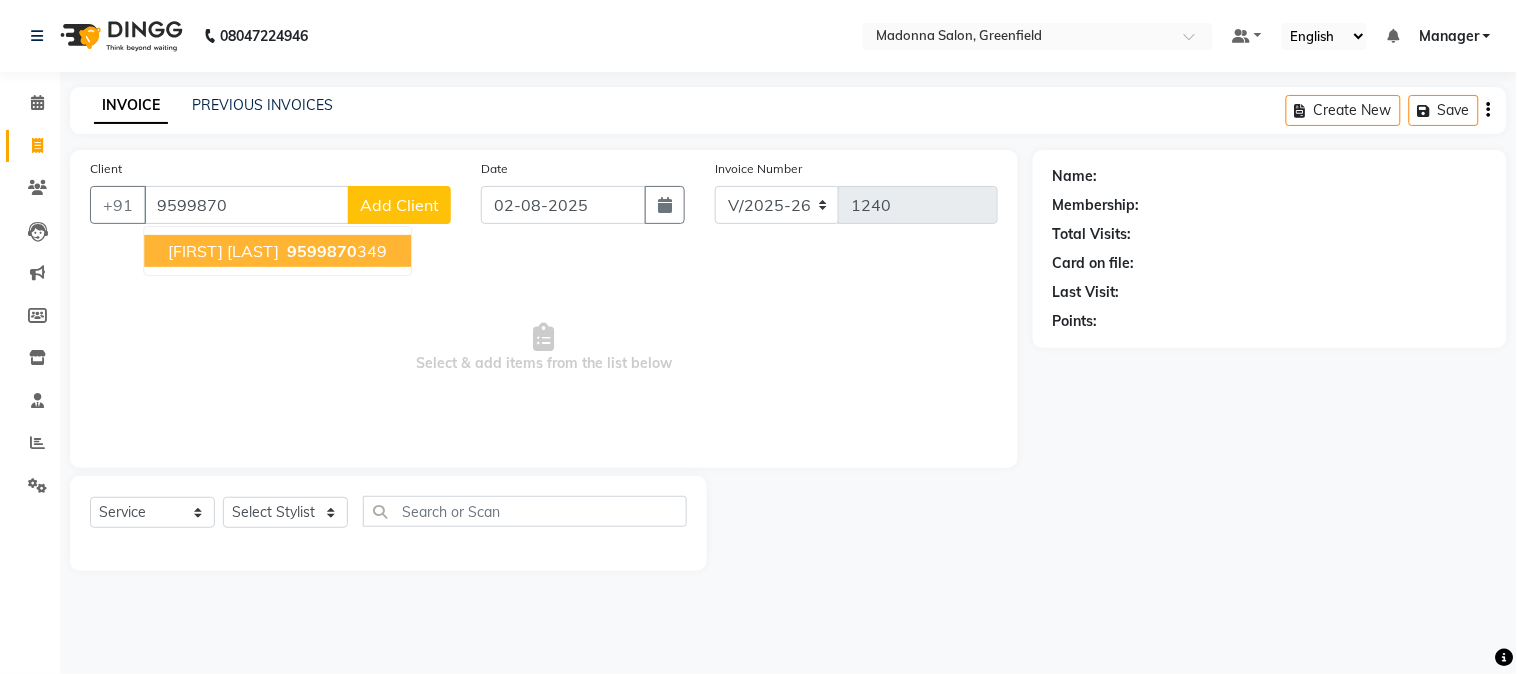 click on "9599870" at bounding box center (322, 251) 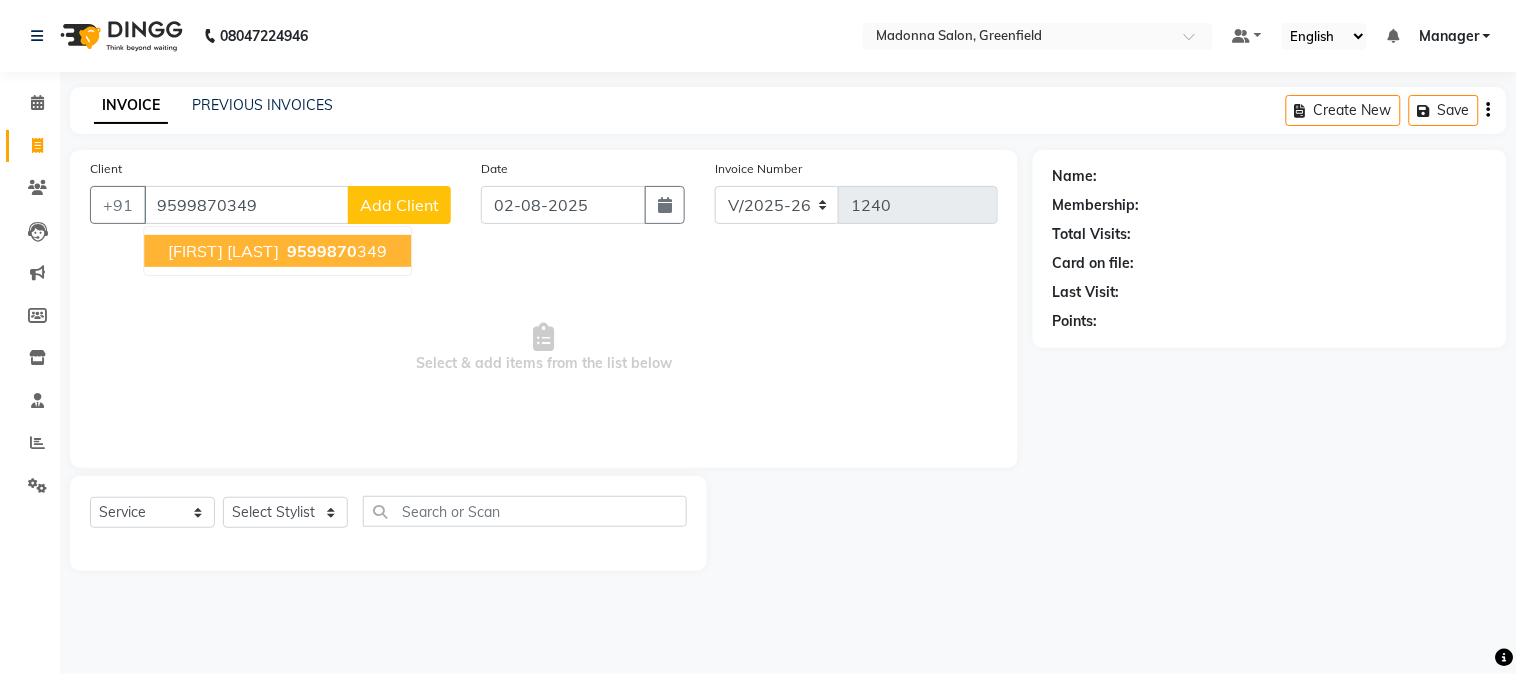 type on "9599870349" 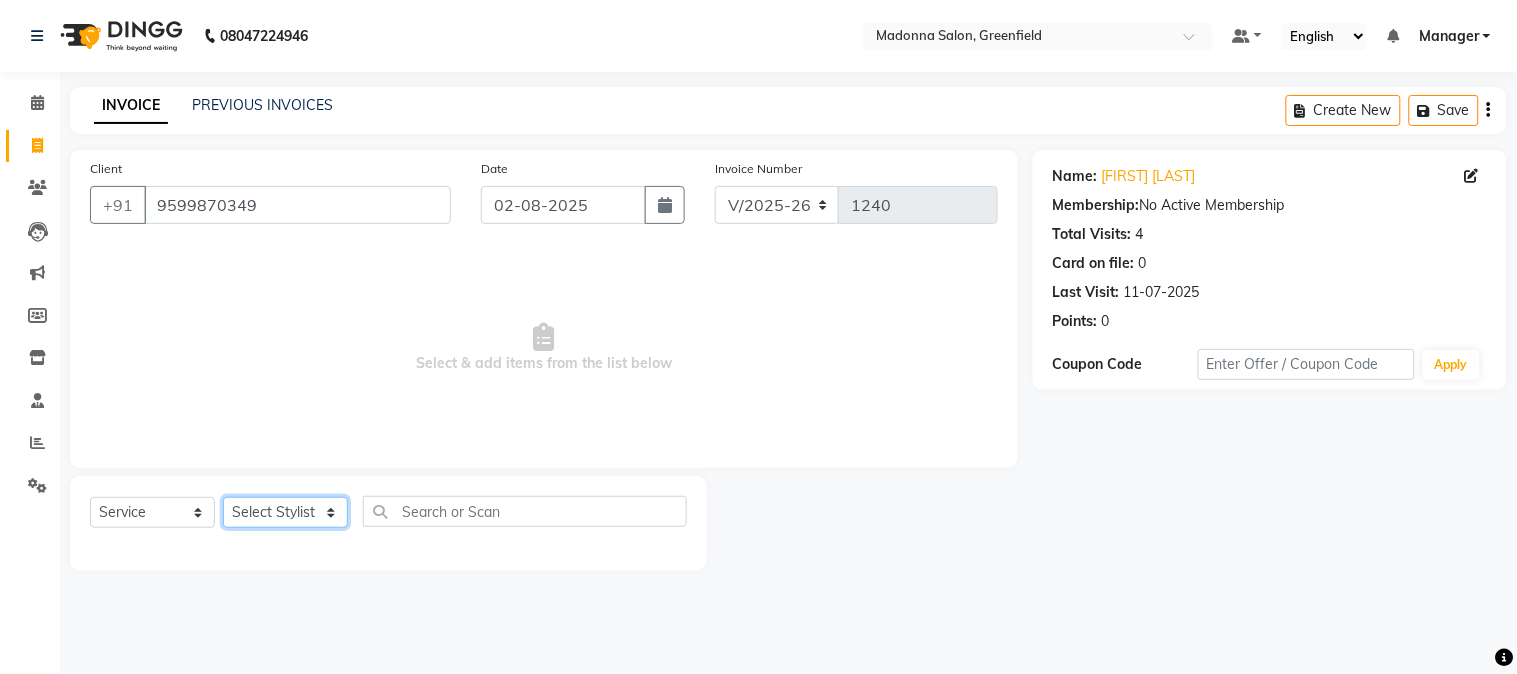 click on "Select Stylist Aarti Ahsan Aman BUBLEEN COUNTER SALE GAURAV Himanshu JAVED KAVITA Manager NITIN RAJNI ROHIT Saifi Sattu VISHAL" 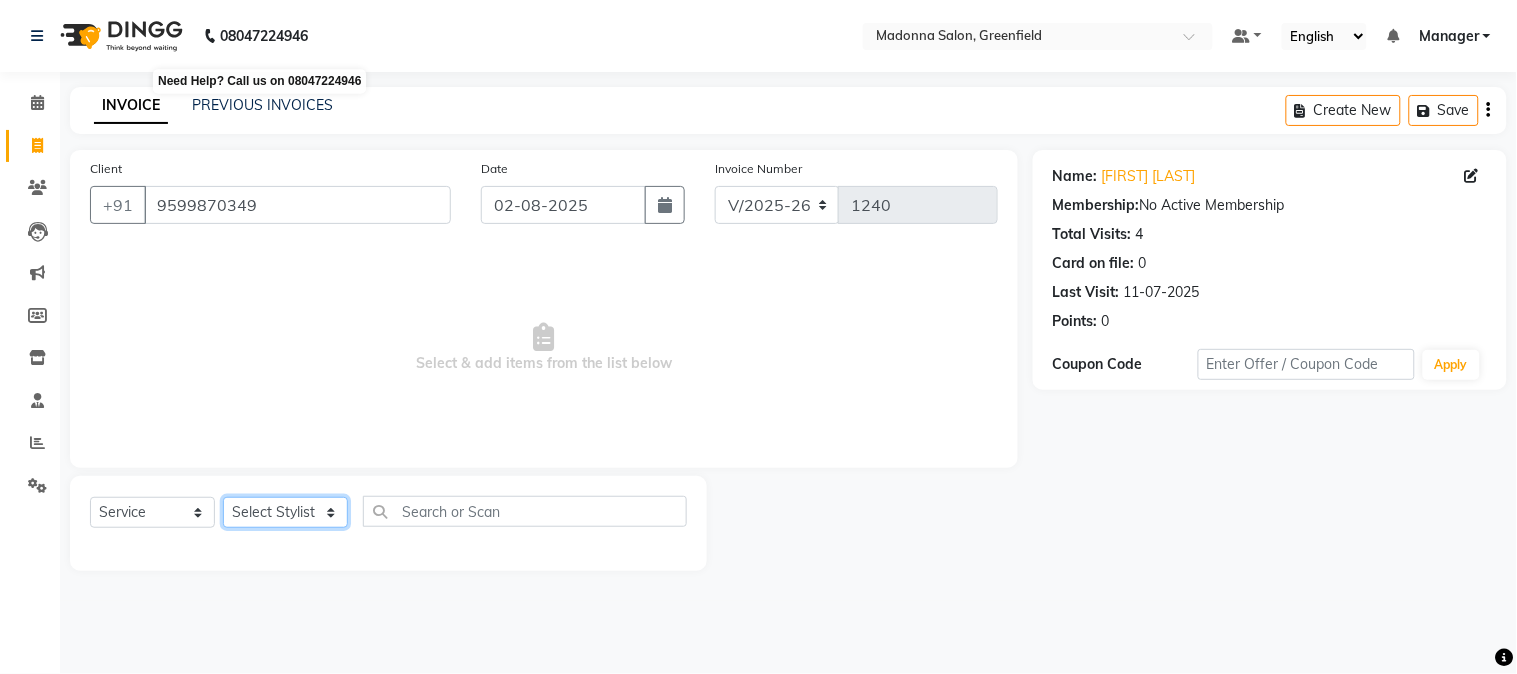 select on "72505" 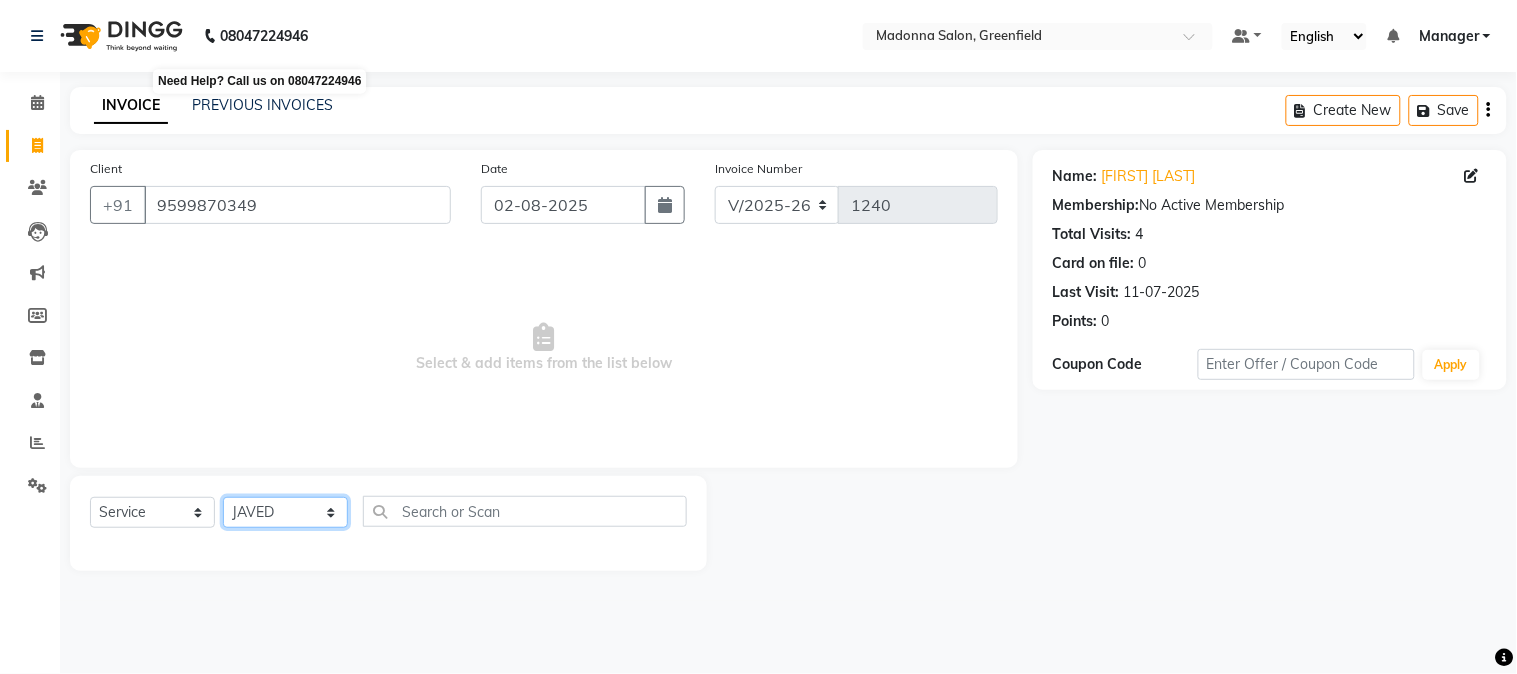 click on "Select Stylist Aarti Ahsan Aman BUBLEEN COUNTER SALE GAURAV Himanshu JAVED KAVITA Manager NITIN RAJNI ROHIT Saifi Sattu VISHAL" 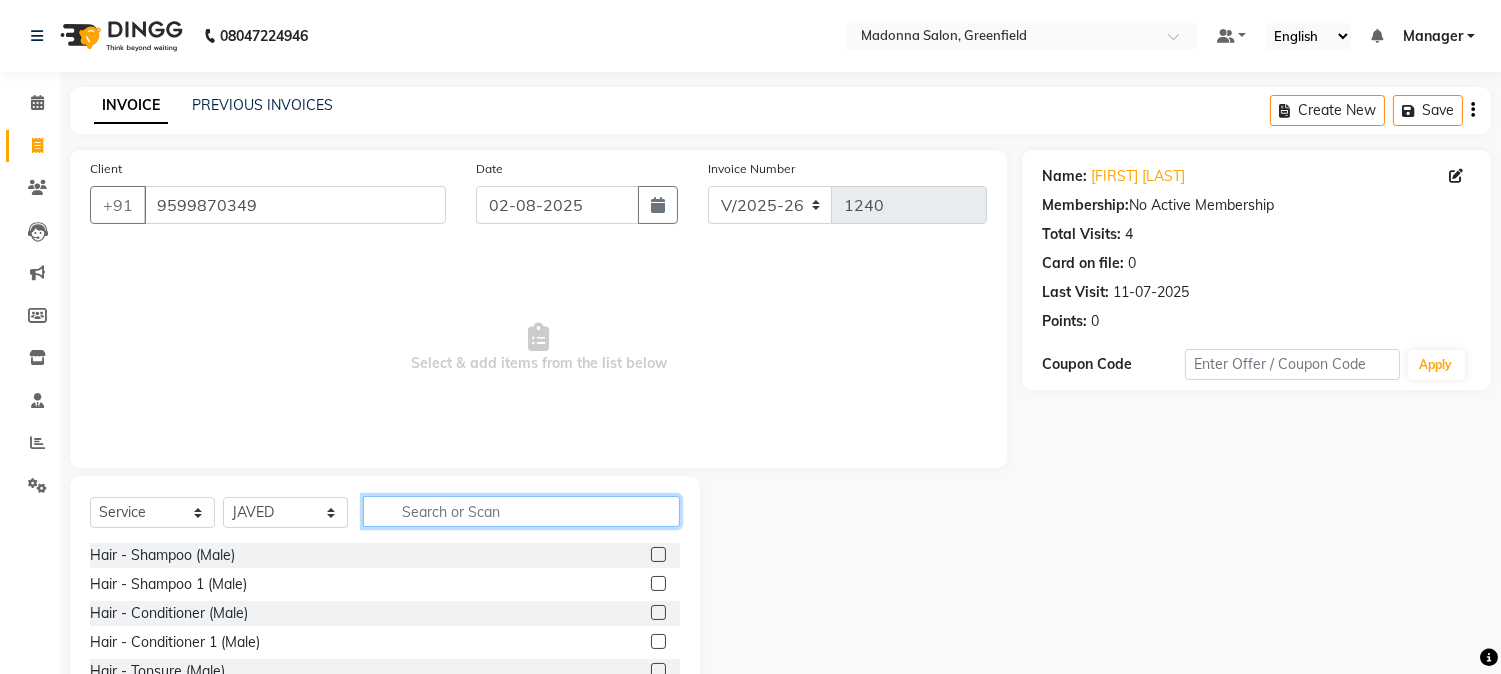 click 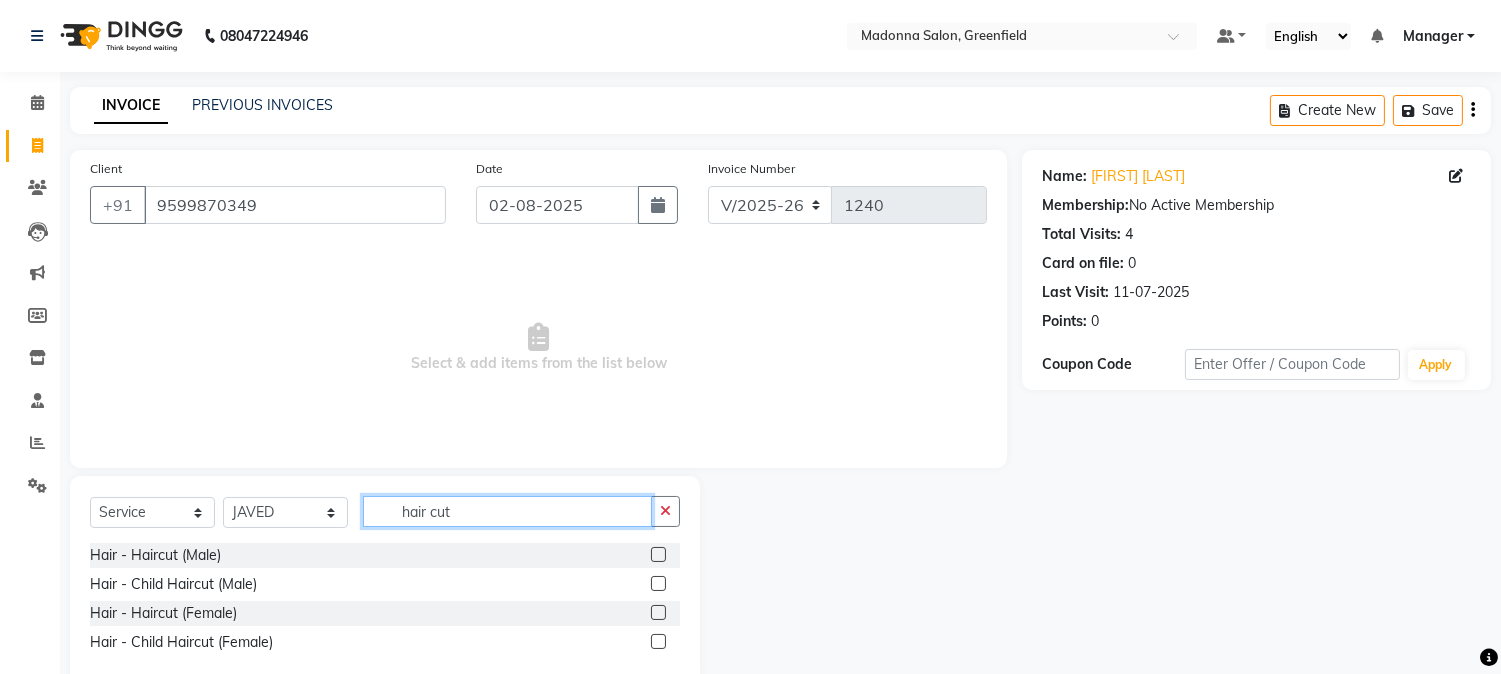 type on "hair cut" 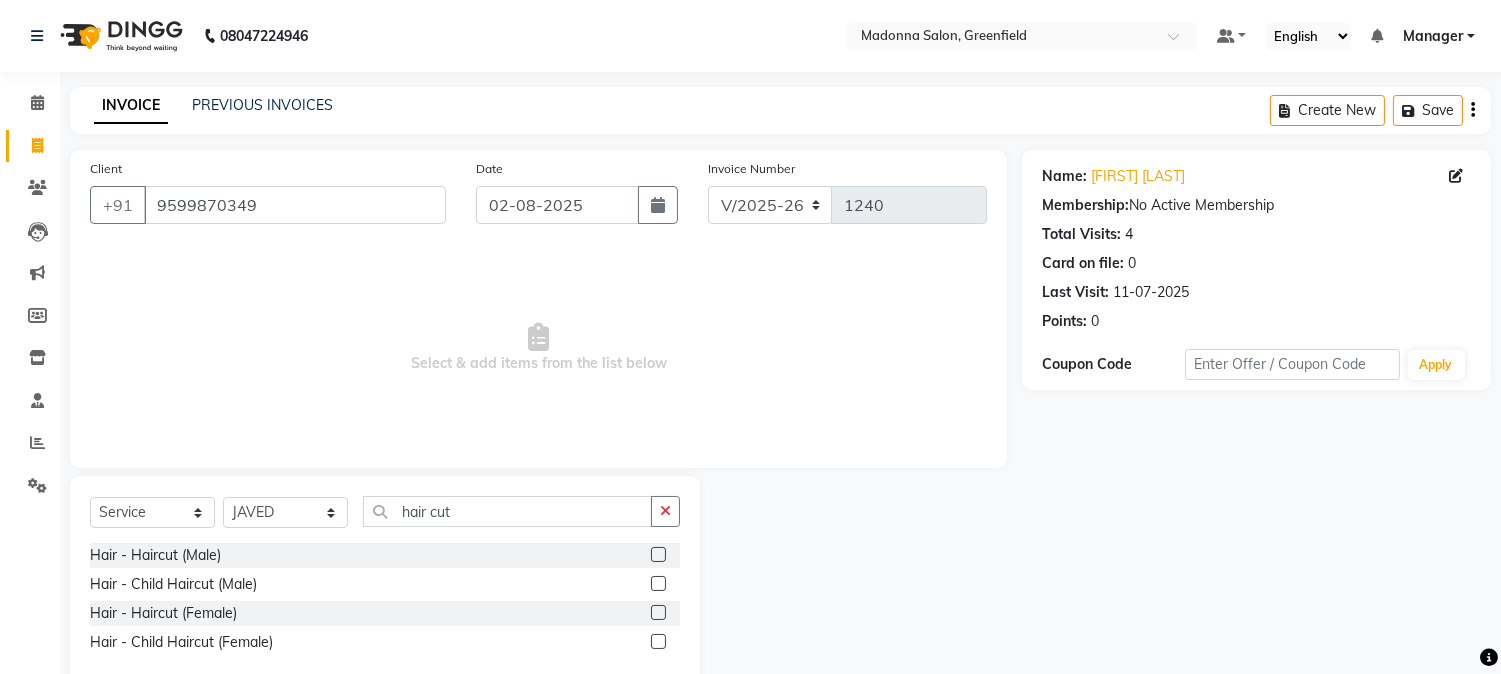 drag, startPoint x: 663, startPoint y: 545, endPoint x: 658, endPoint y: 556, distance: 12.083046 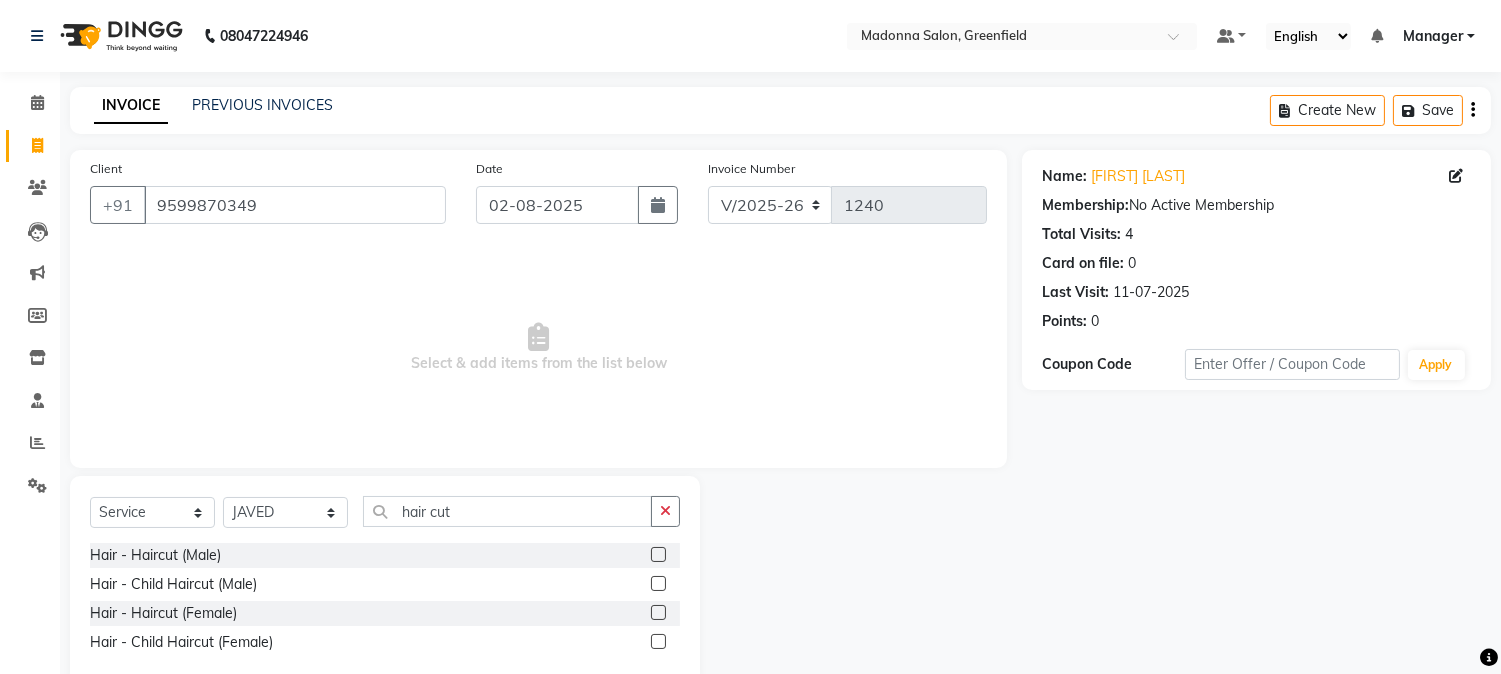 click 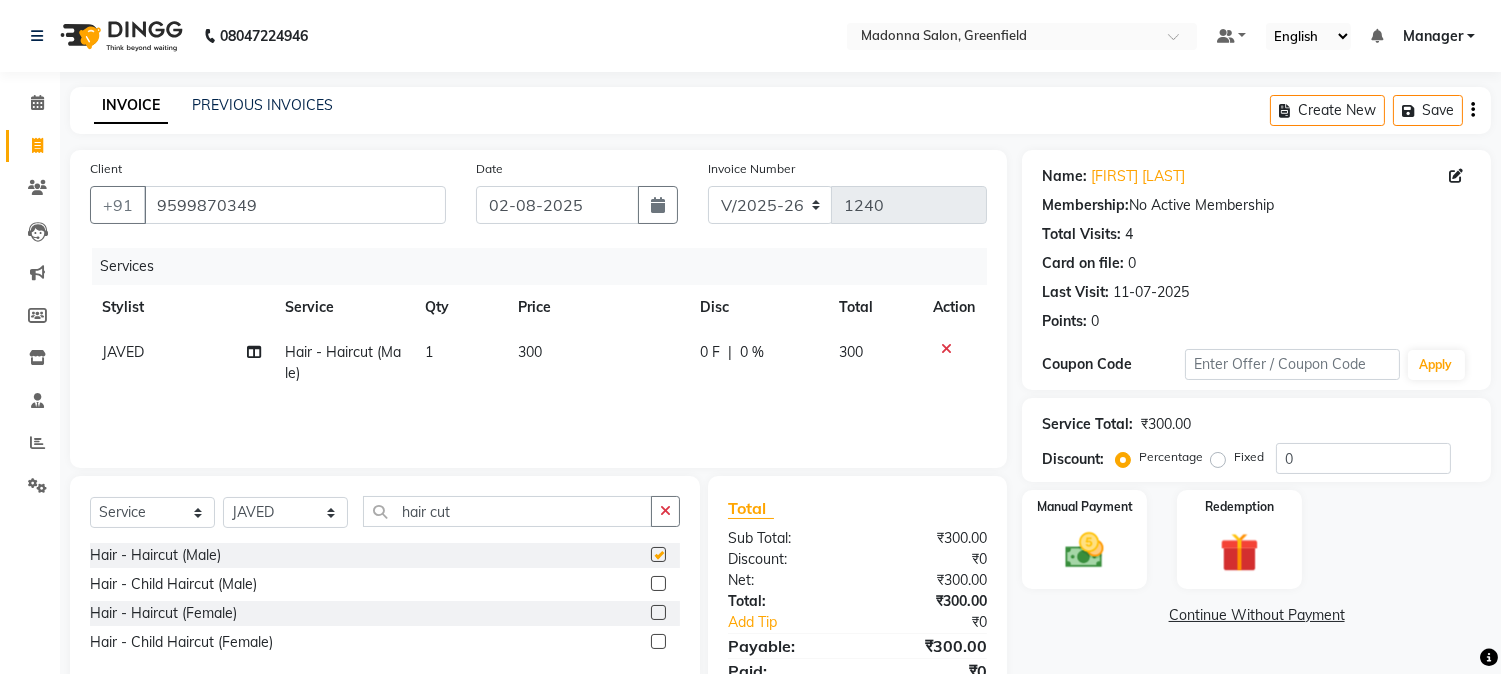 checkbox on "false" 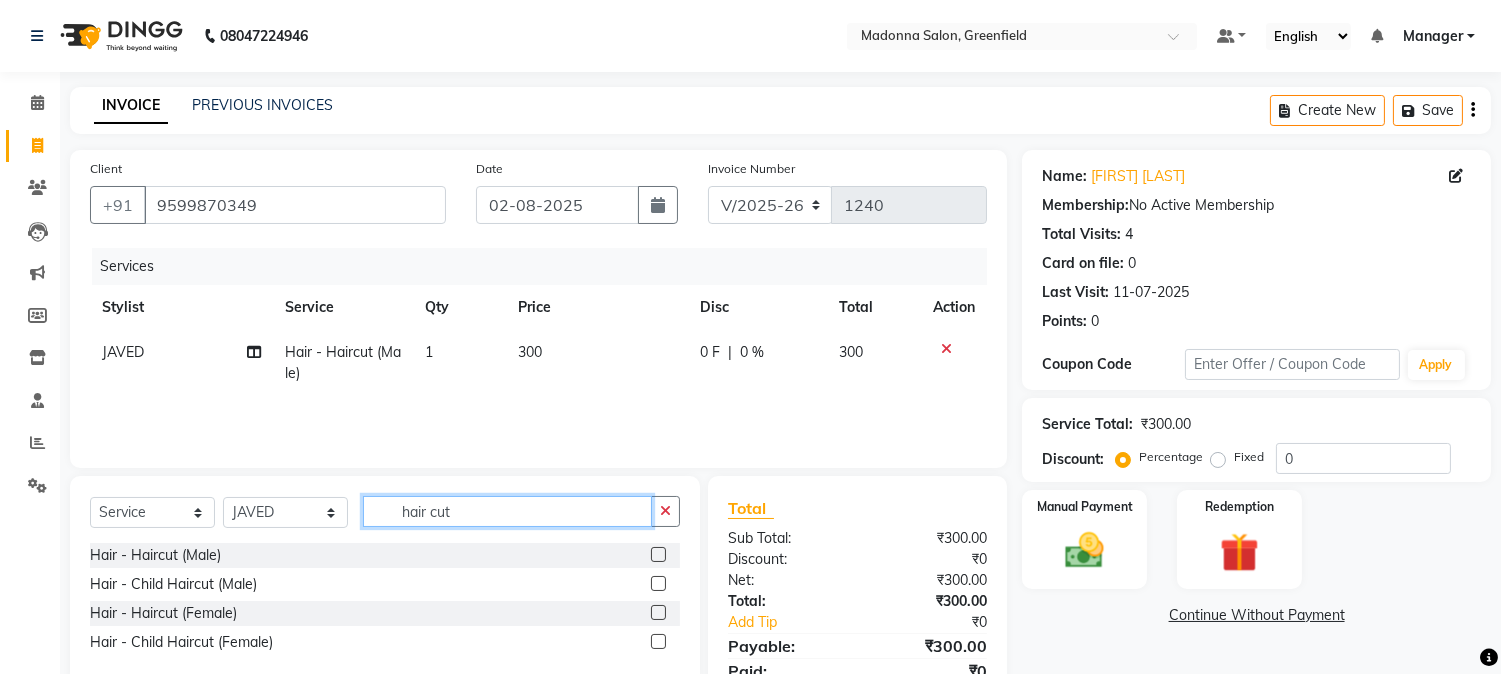 click on "hair cut" 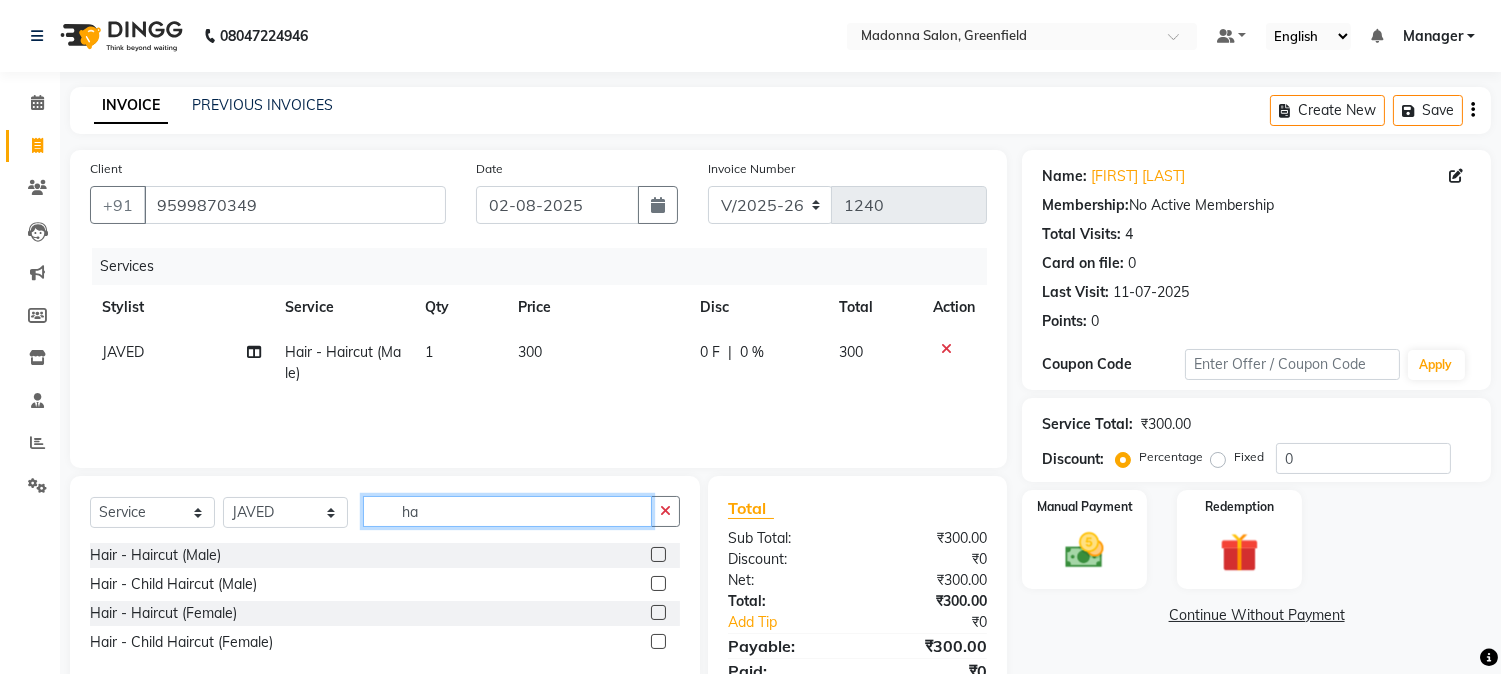type on "h" 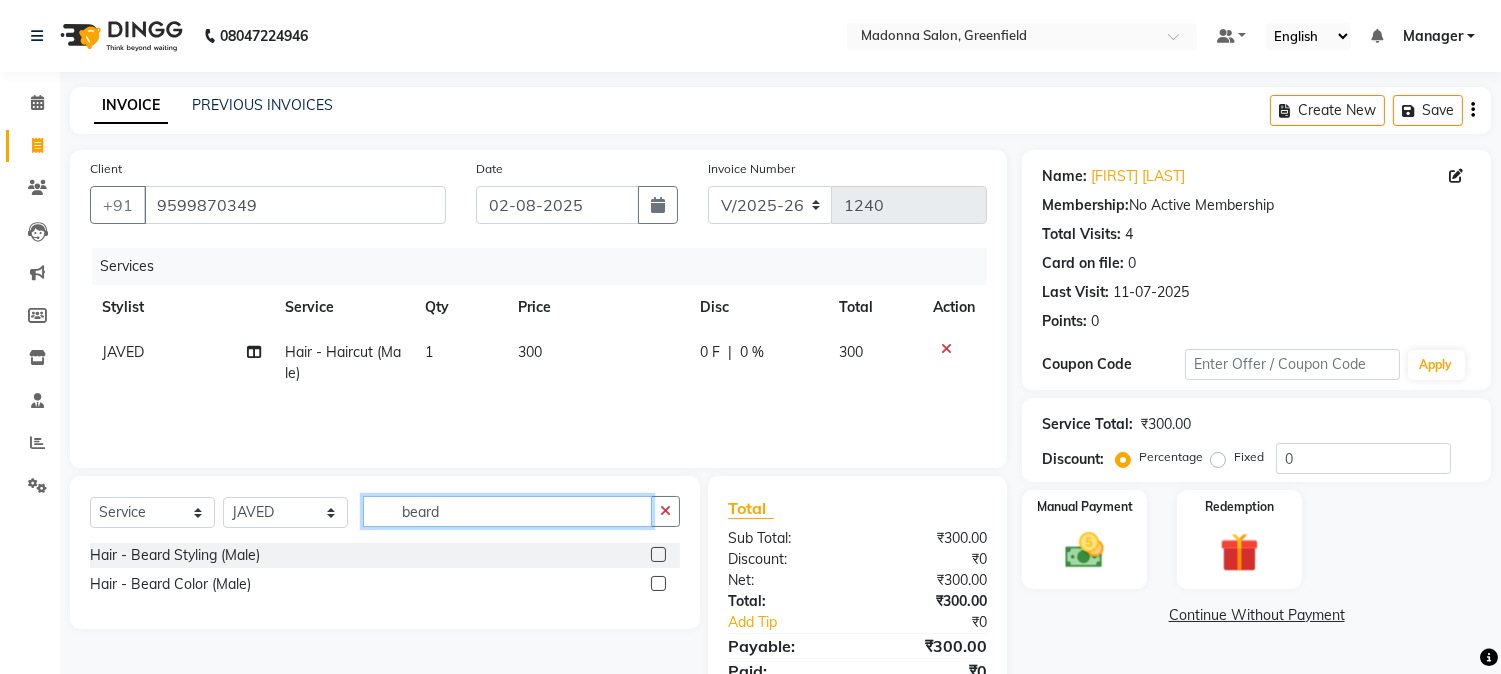 type on "beard" 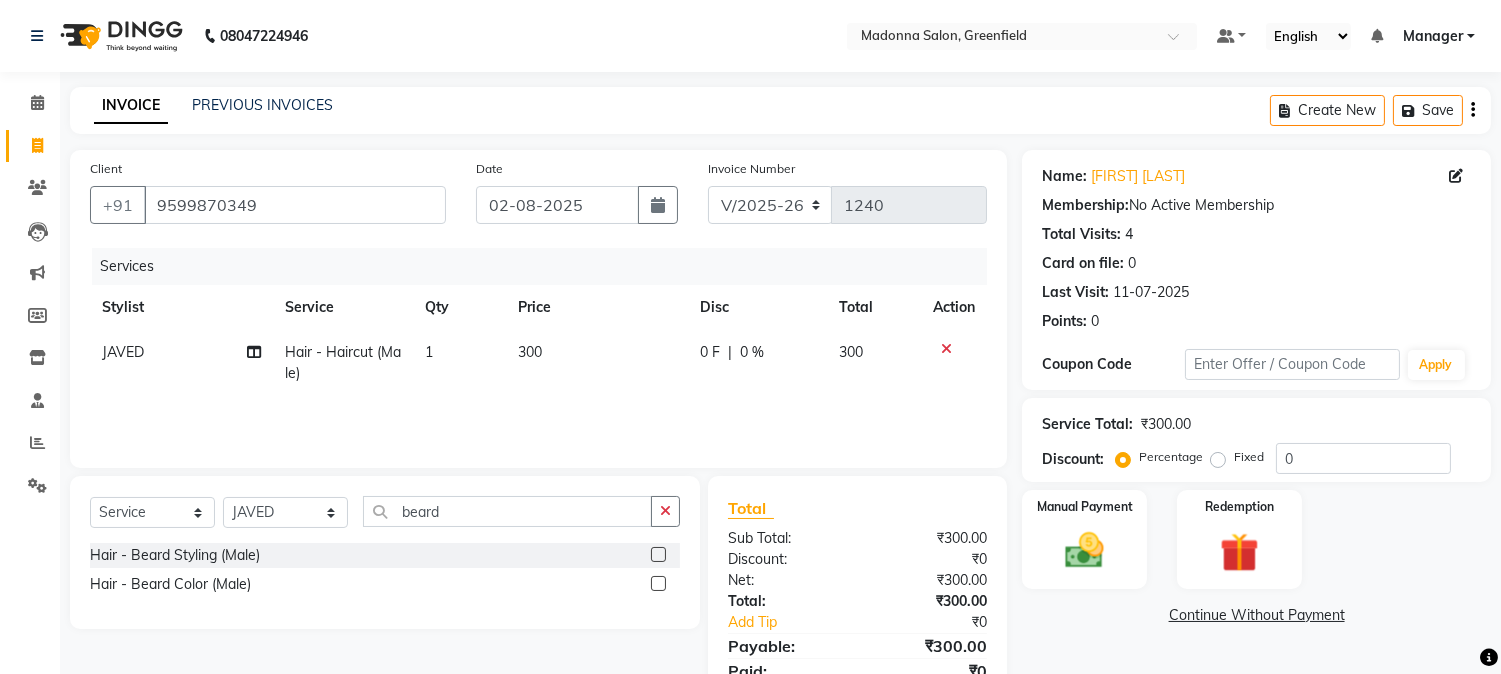 click 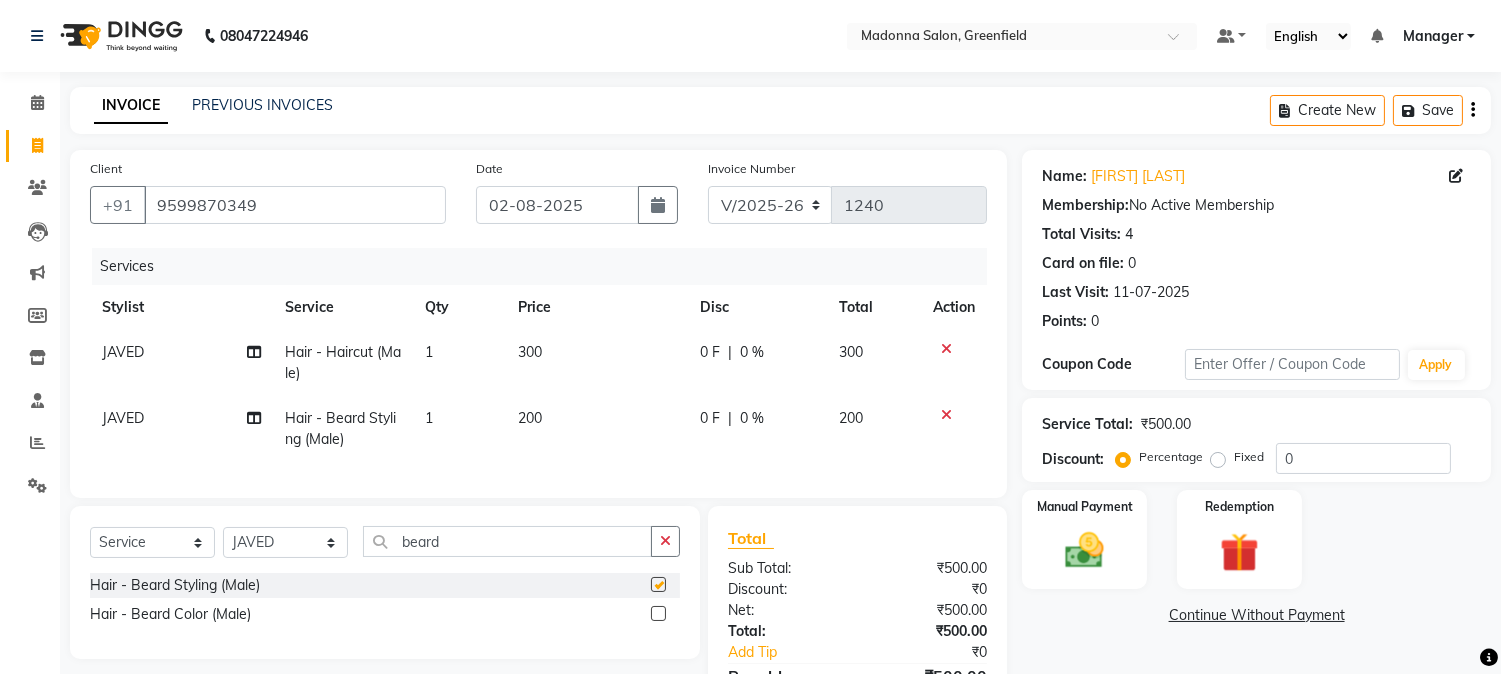 checkbox on "false" 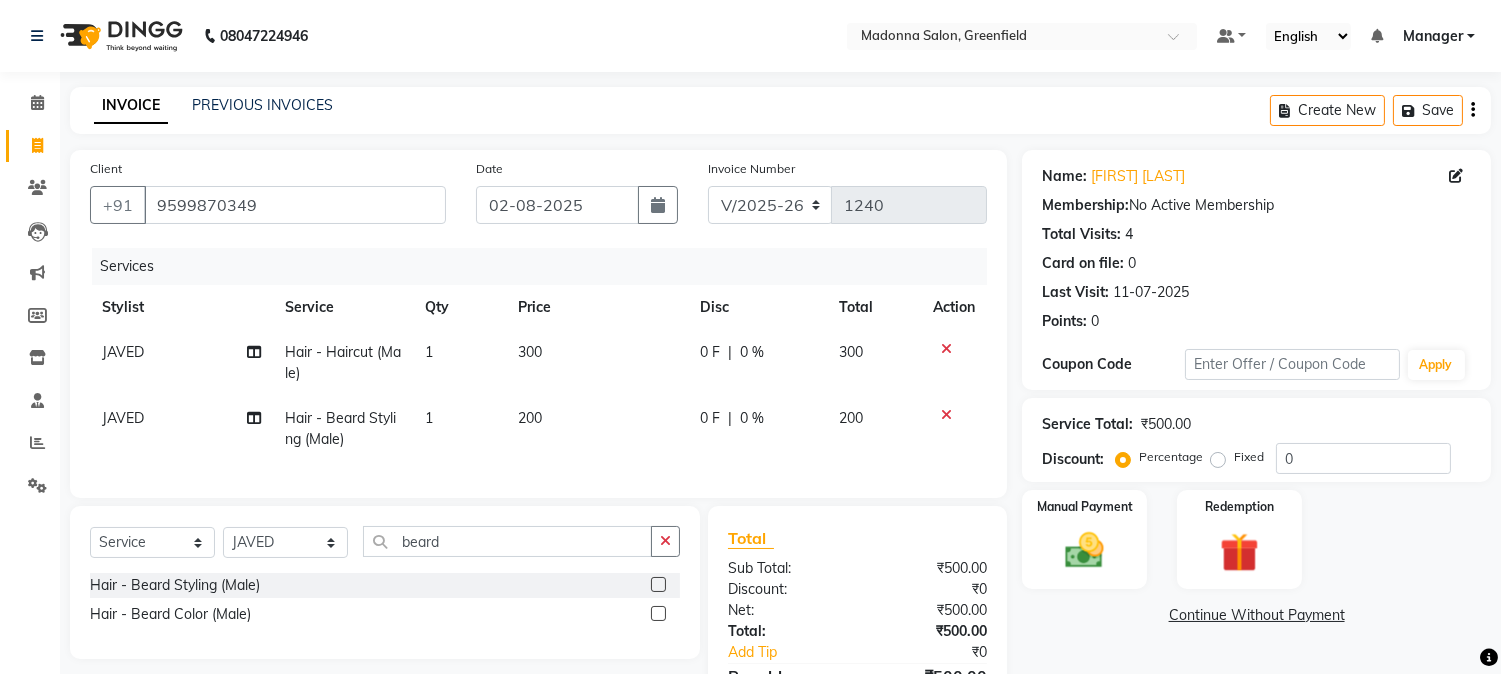 click 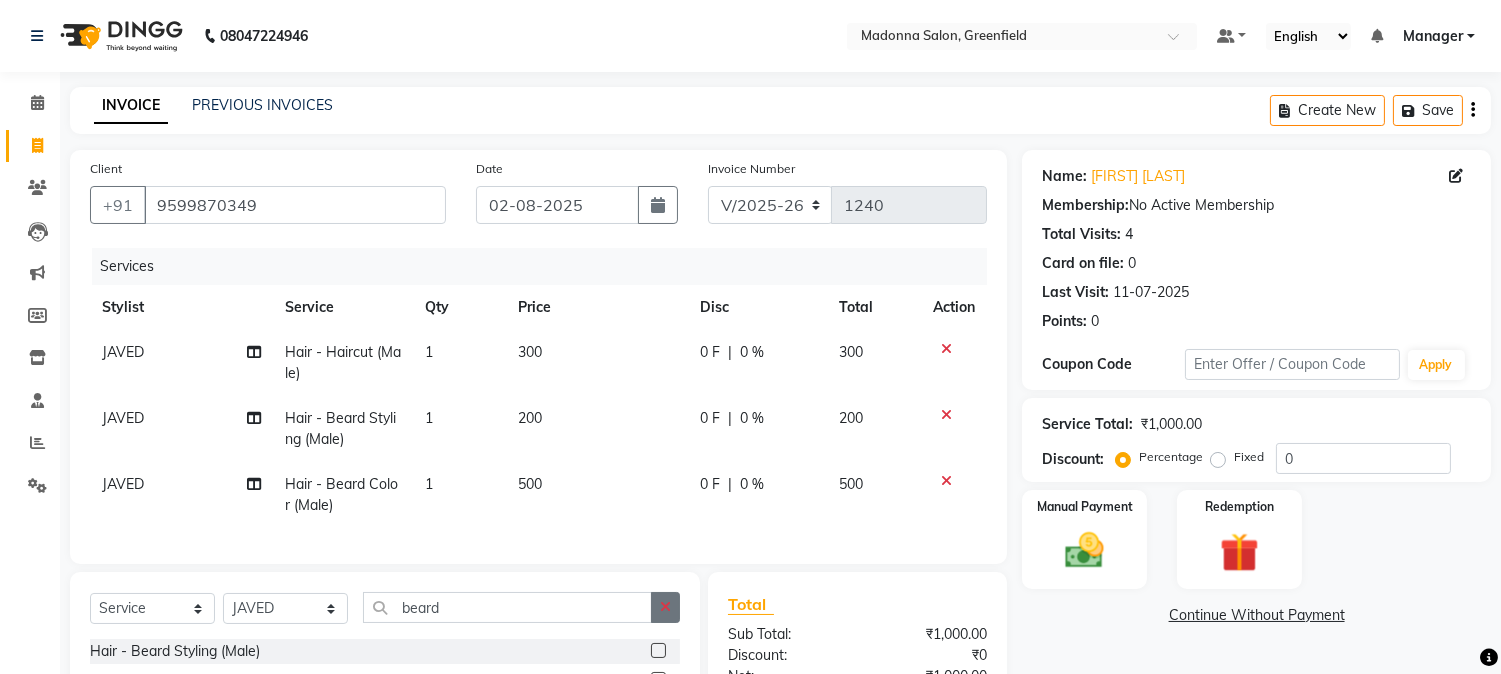 checkbox on "false" 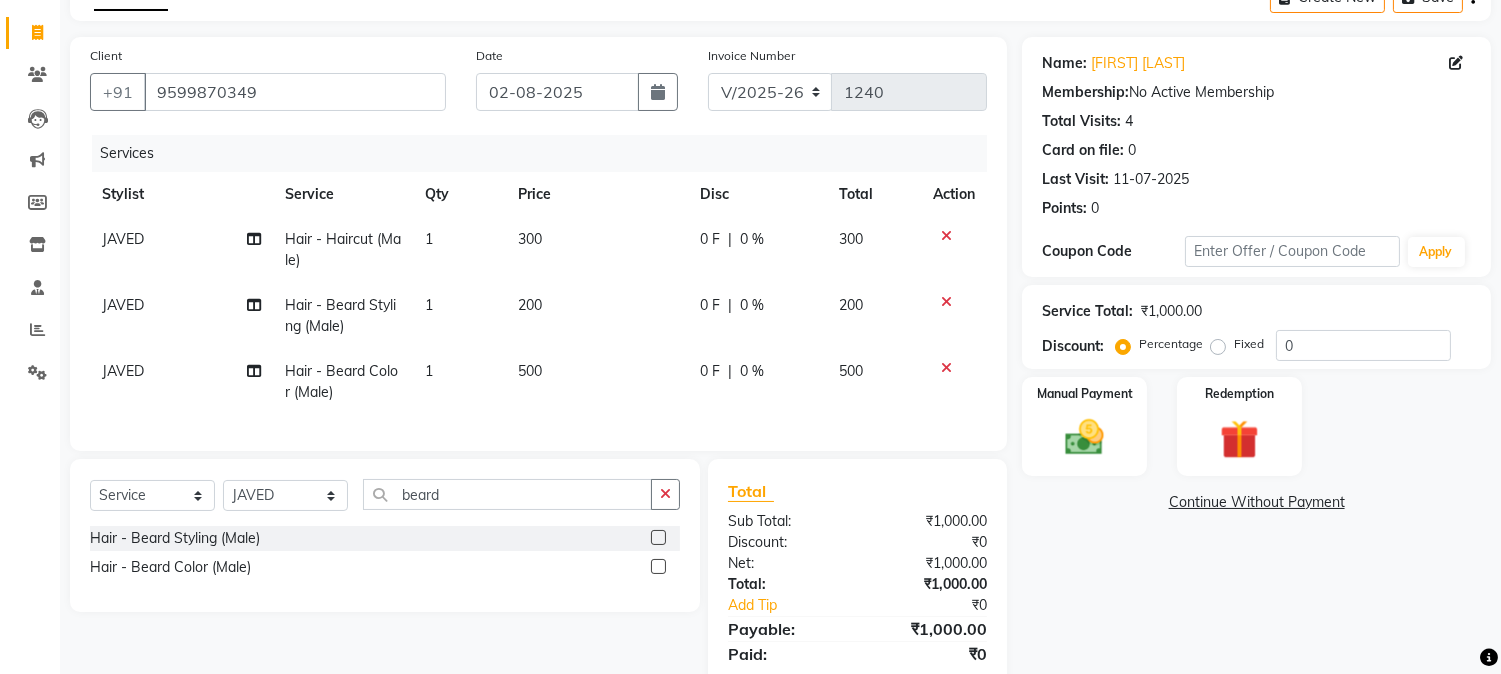 scroll, scrollTop: 196, scrollLeft: 0, axis: vertical 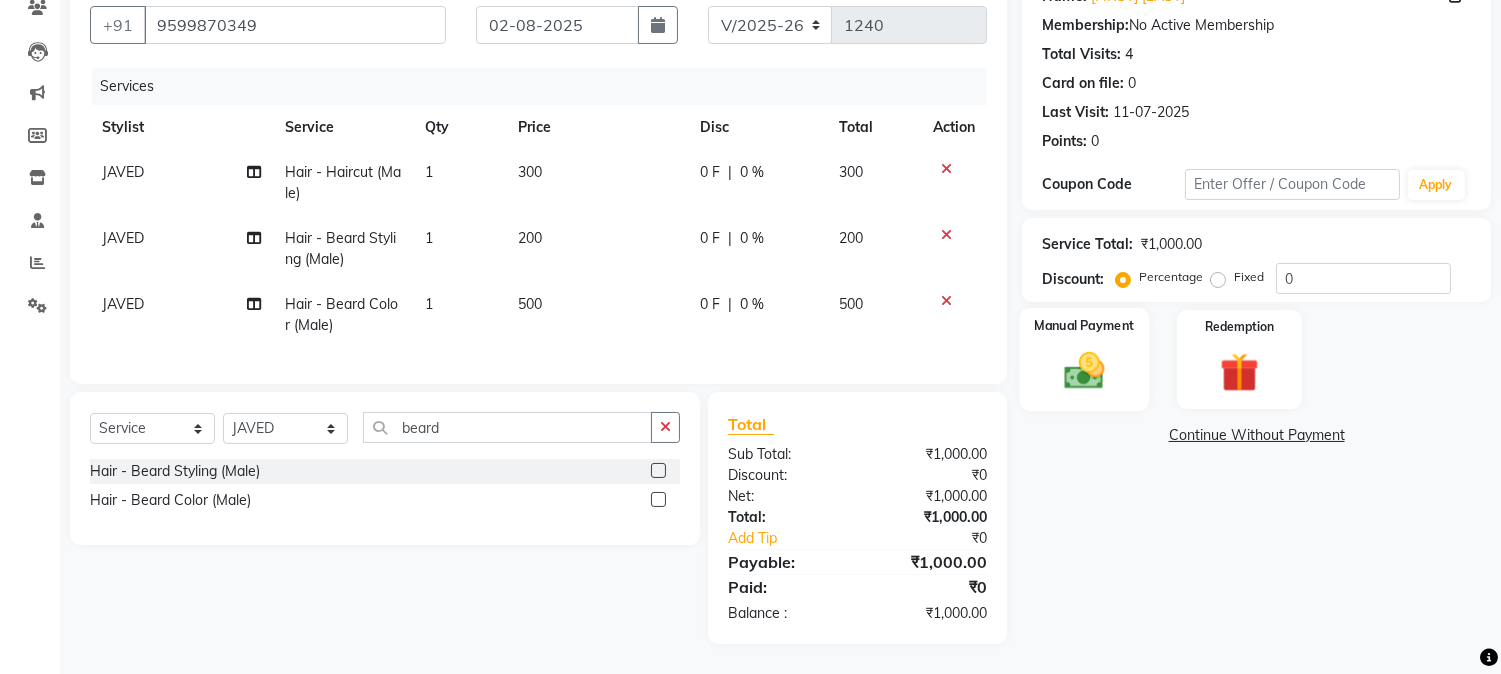 click 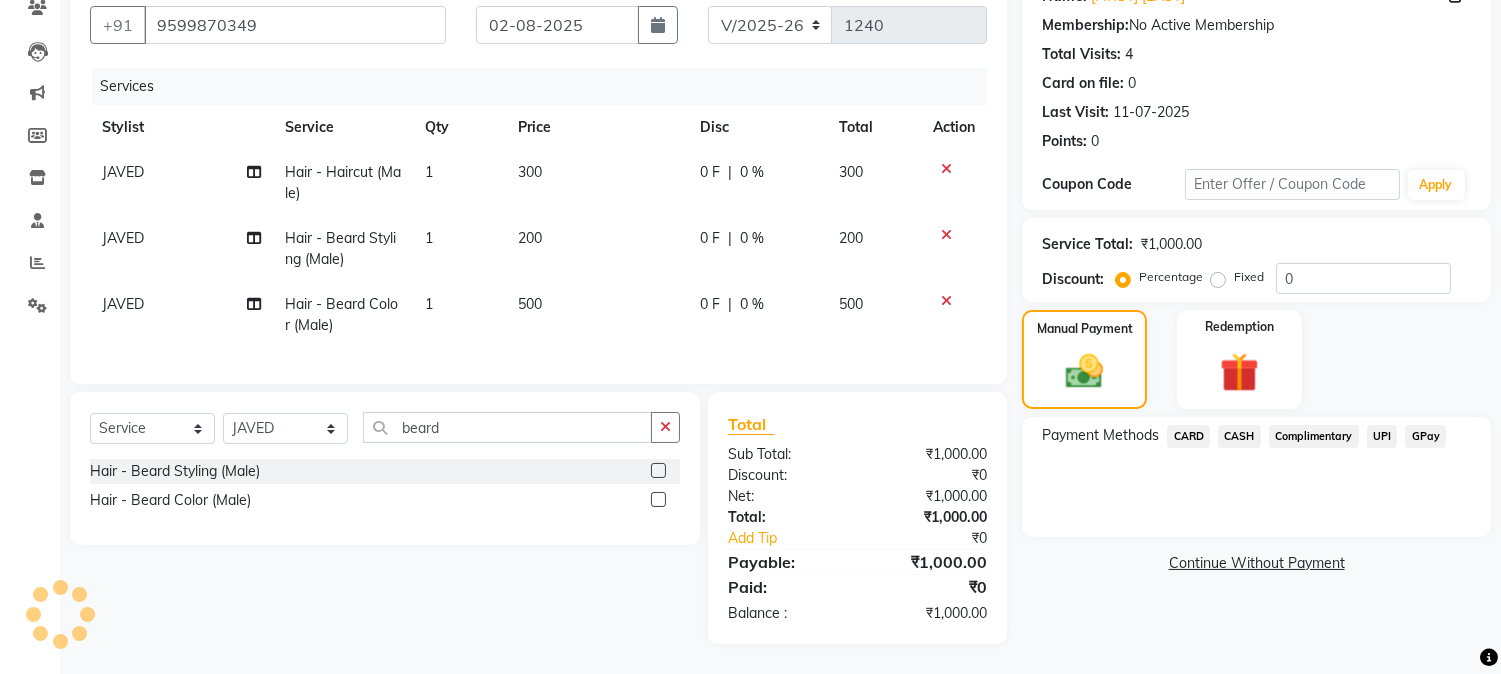 click on "UPI" 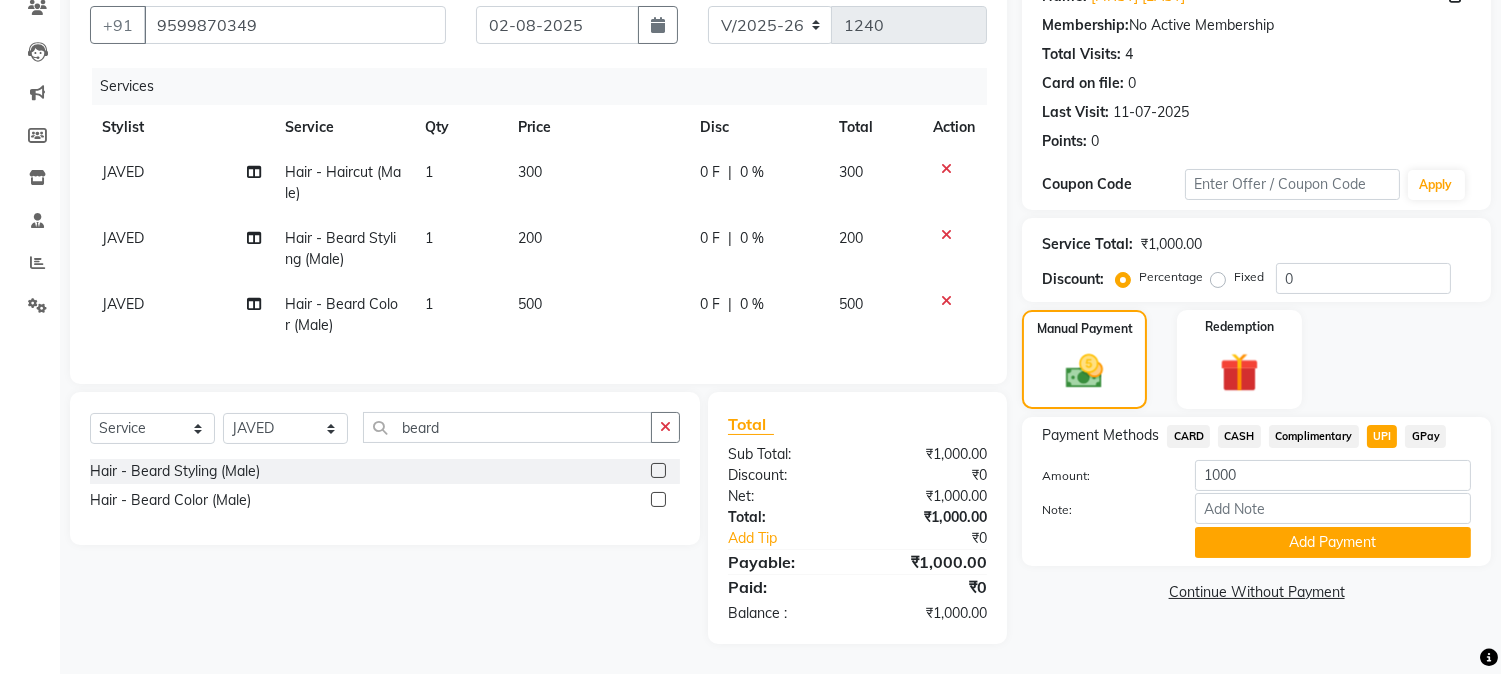 click on "Add Payment" 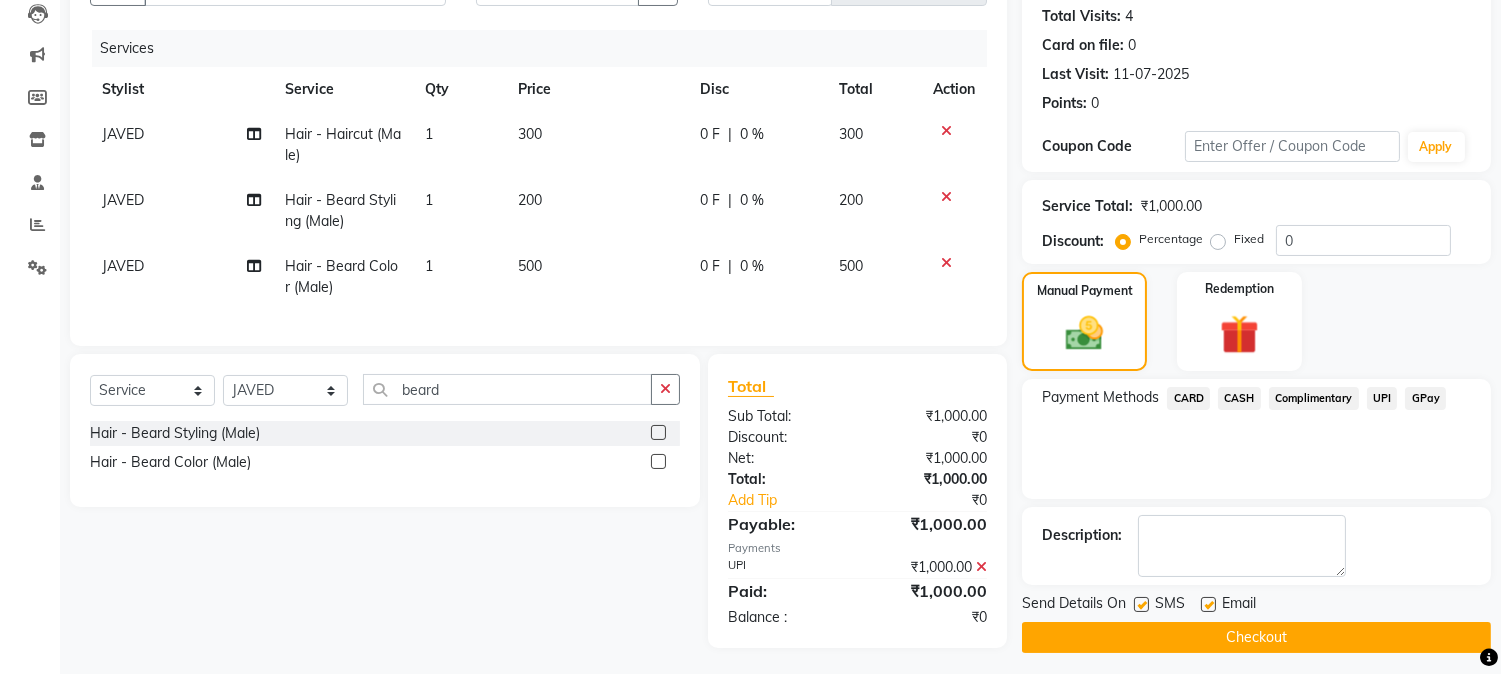 scroll, scrollTop: 237, scrollLeft: 0, axis: vertical 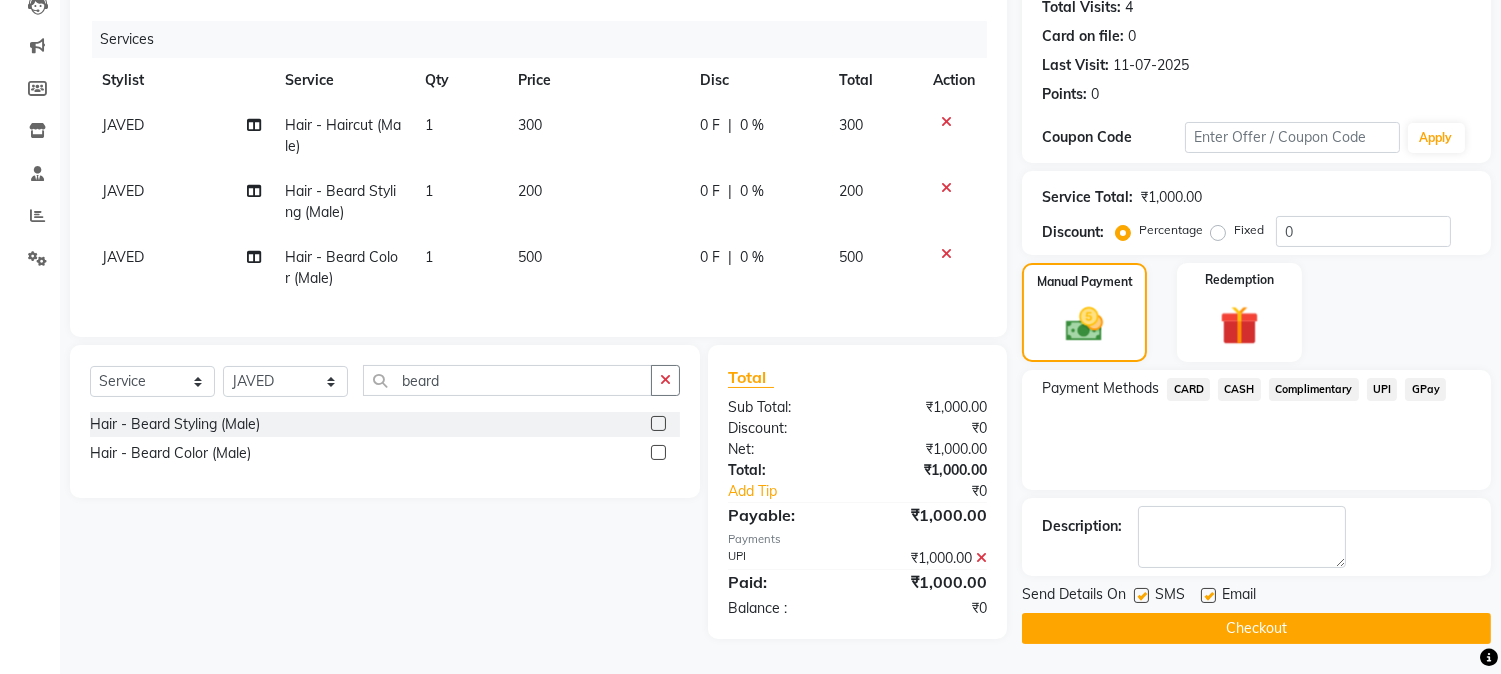 click on "Checkout" 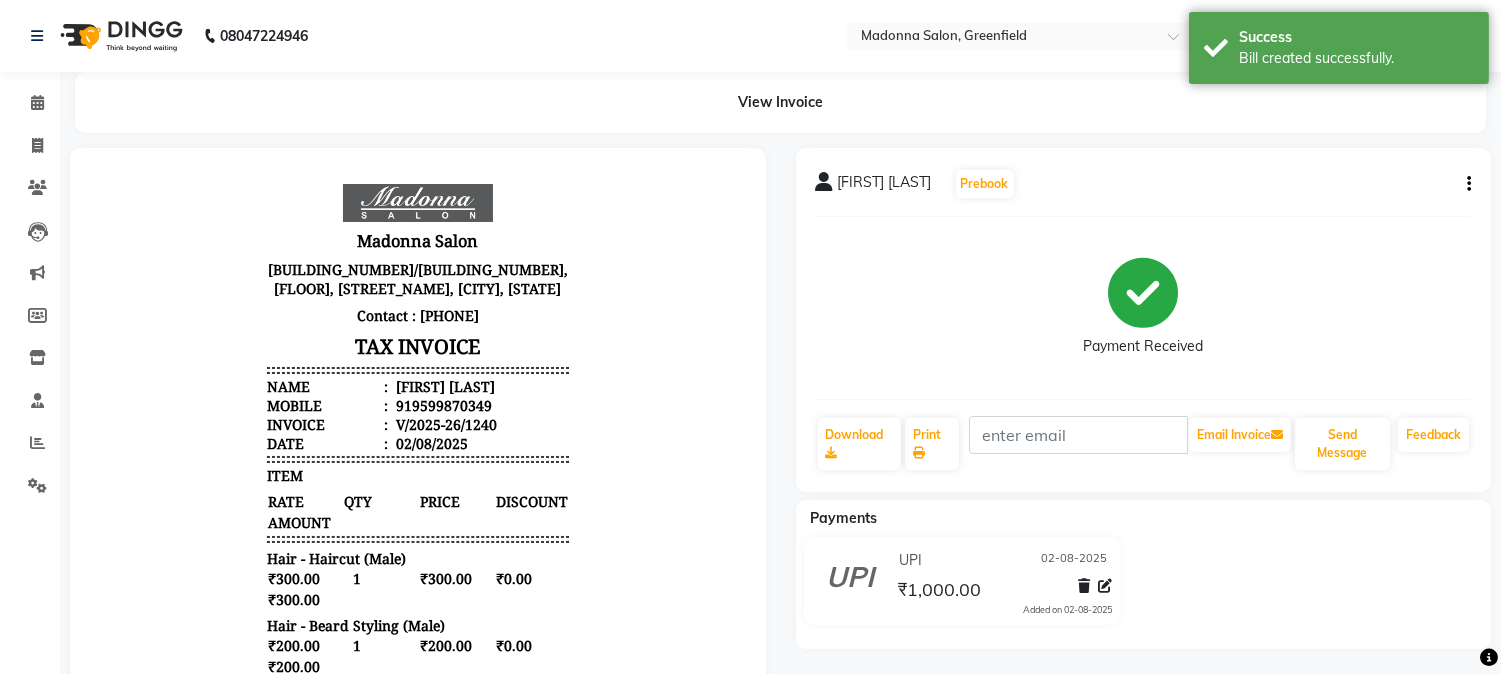 scroll, scrollTop: 0, scrollLeft: 0, axis: both 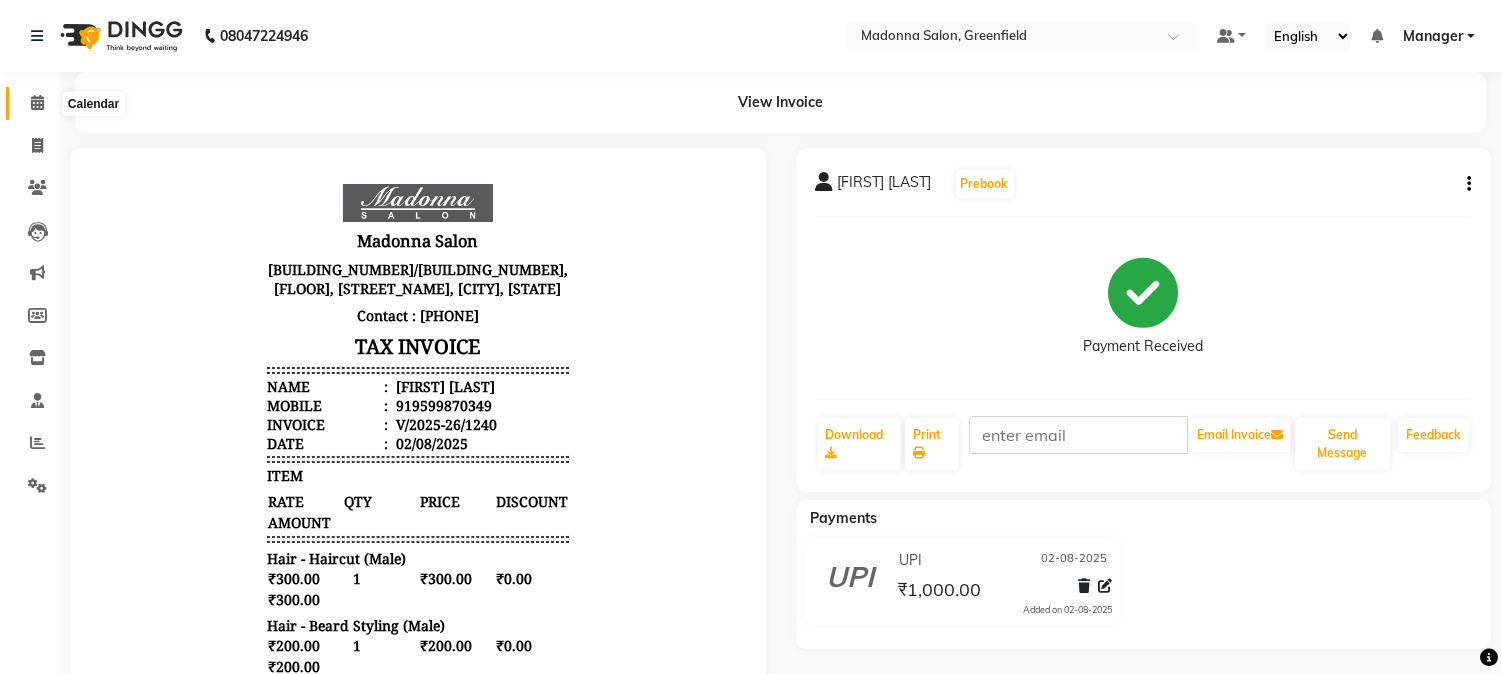 click 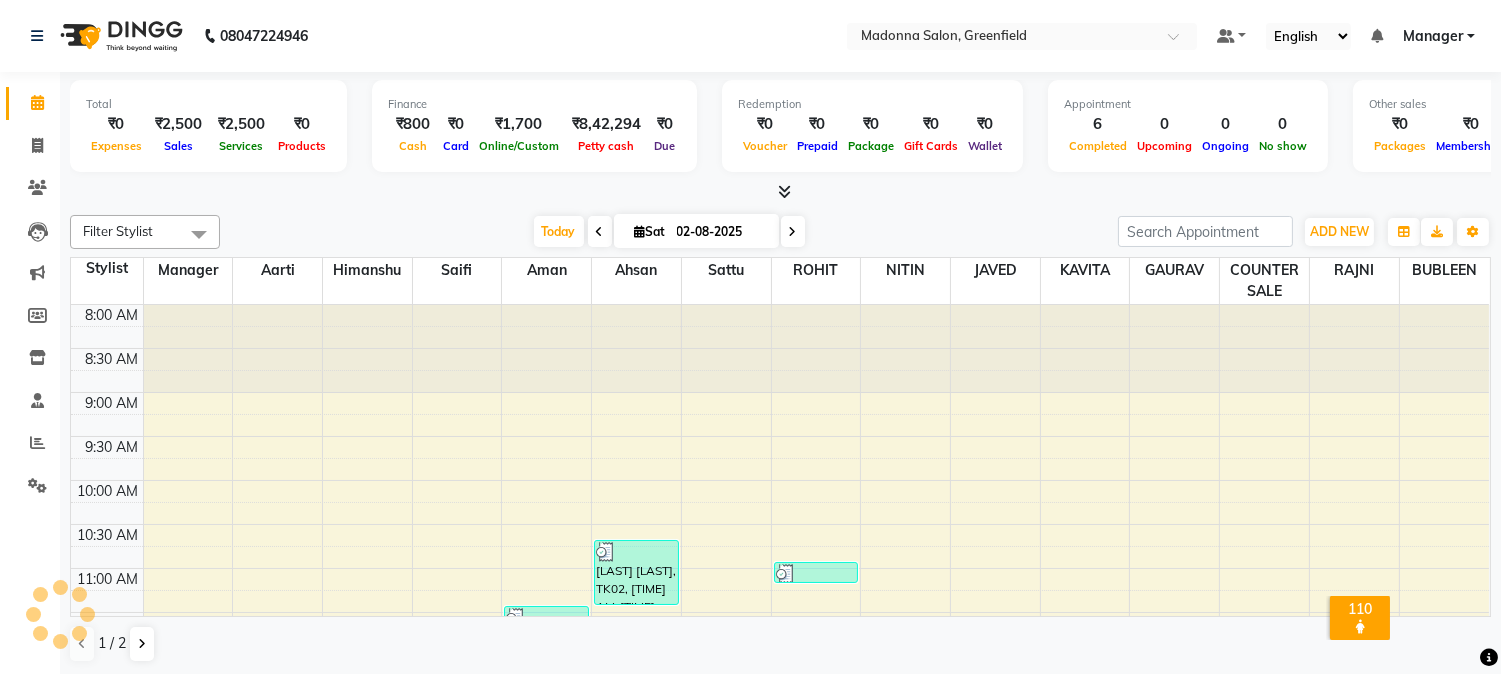 scroll, scrollTop: 0, scrollLeft: 0, axis: both 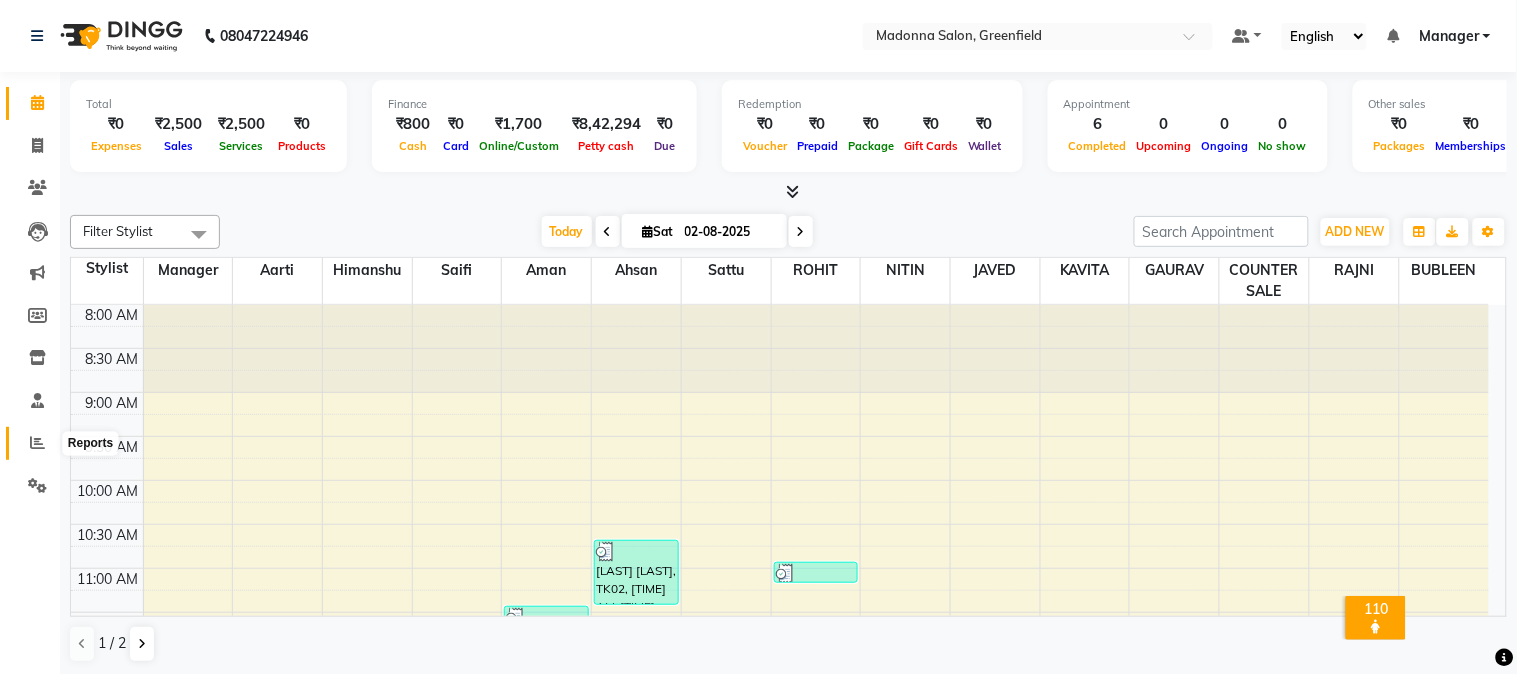 click 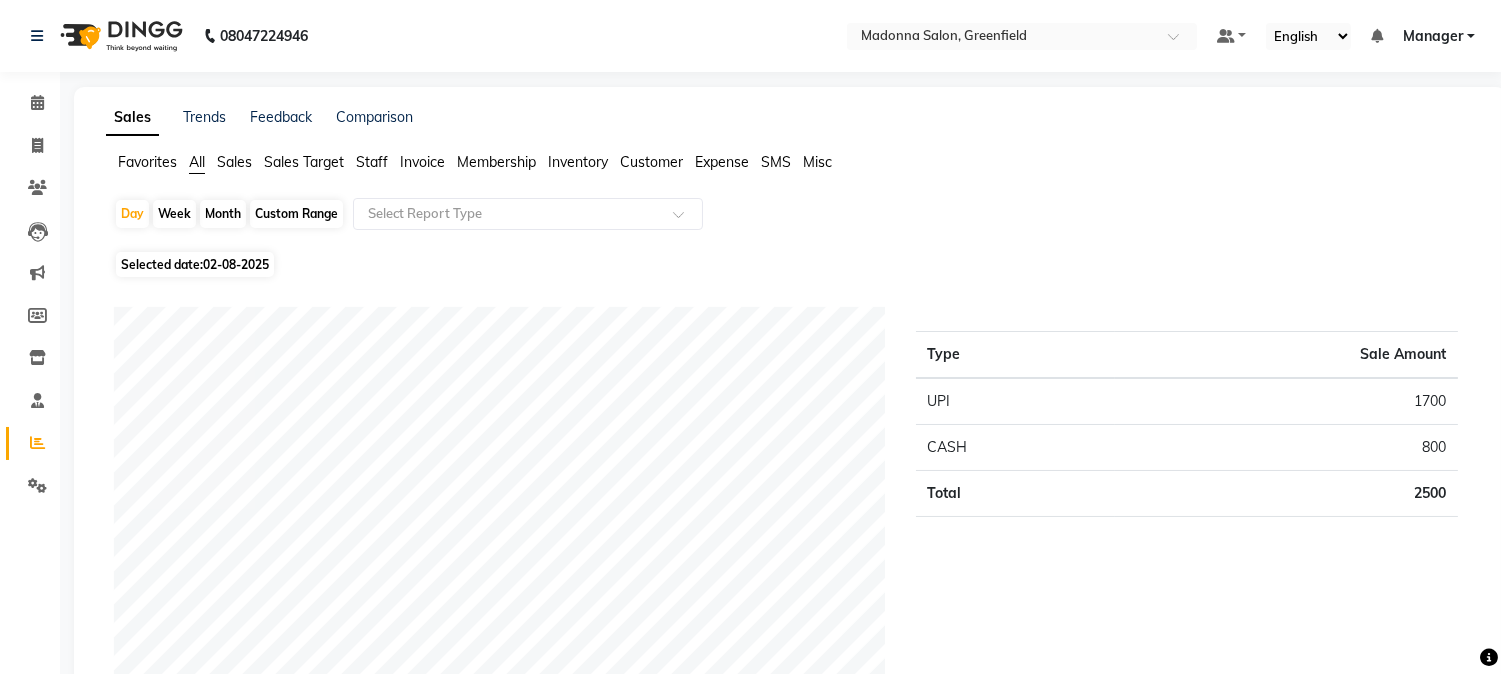 click on "Sales" 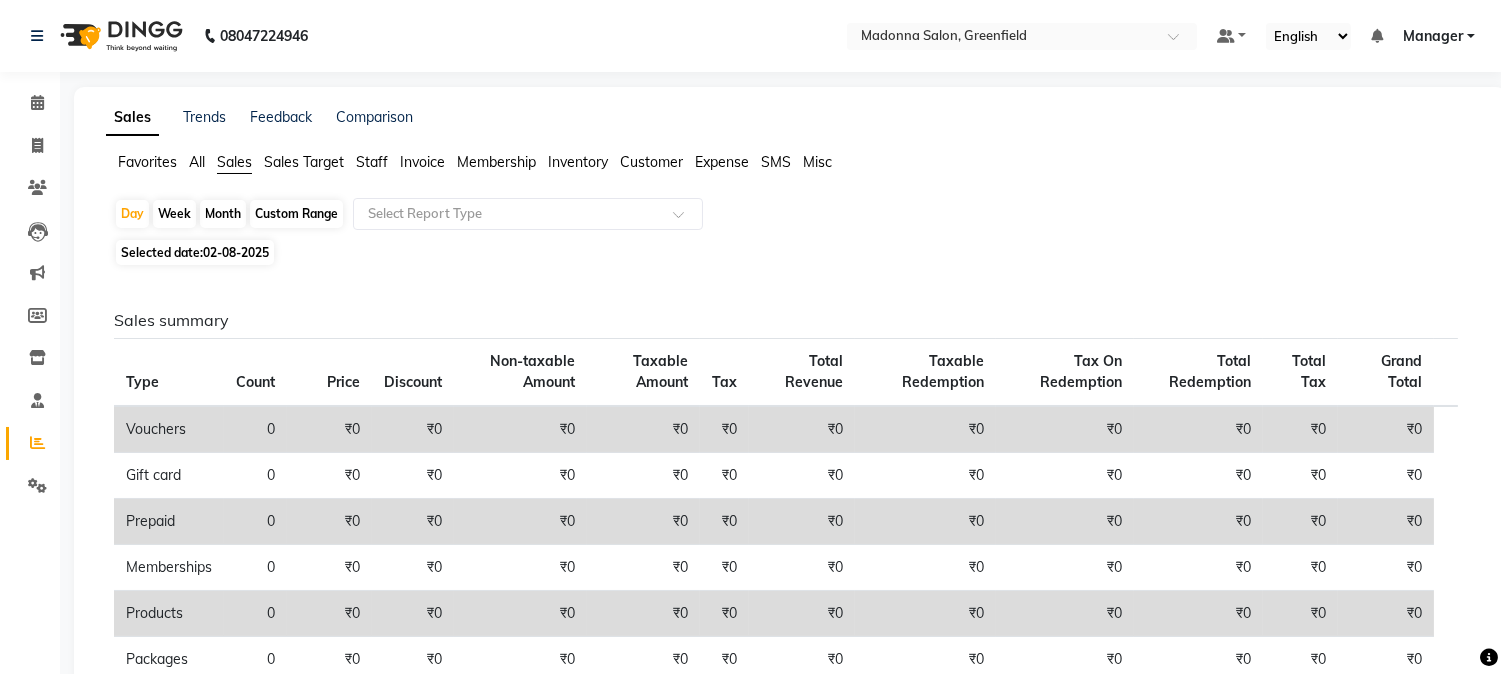 click on "Month" 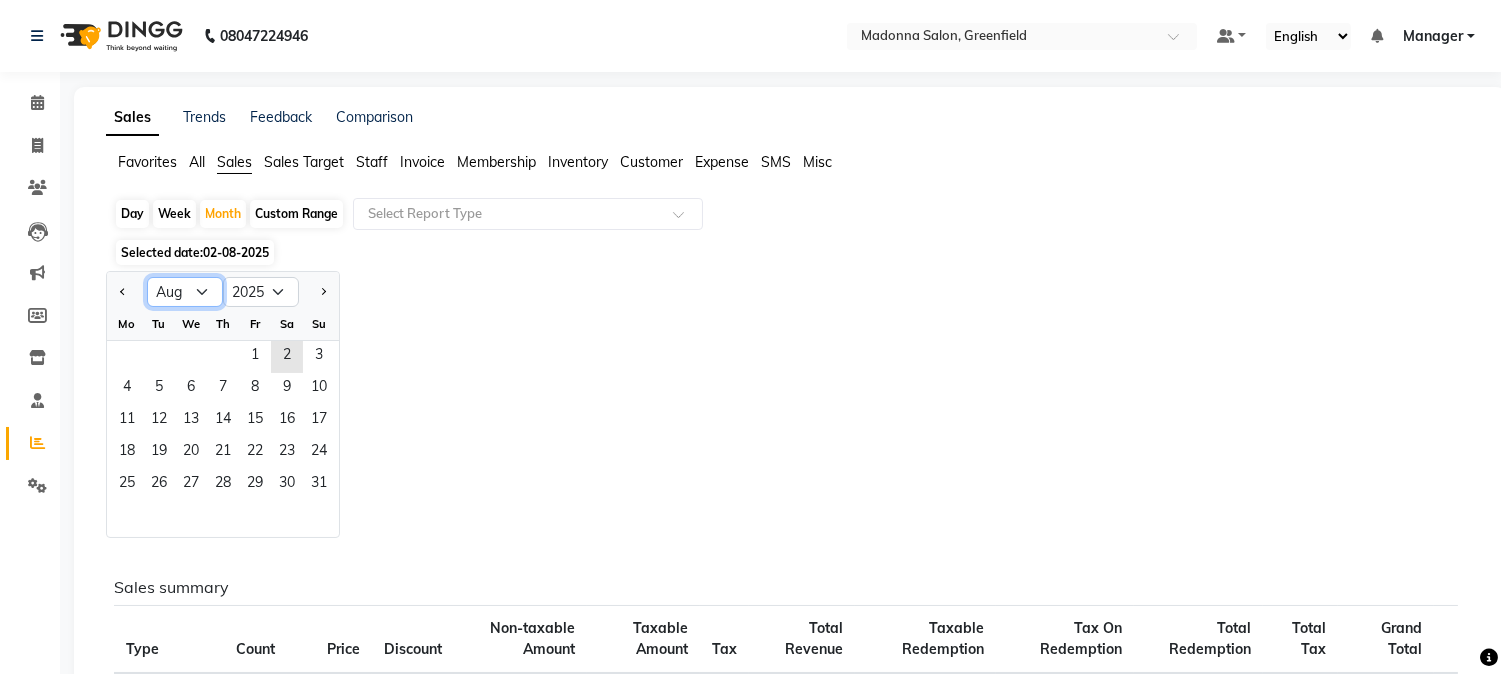 click on "Jan Feb Mar Apr May Jun Jul Aug Sep Oct Nov Dec" 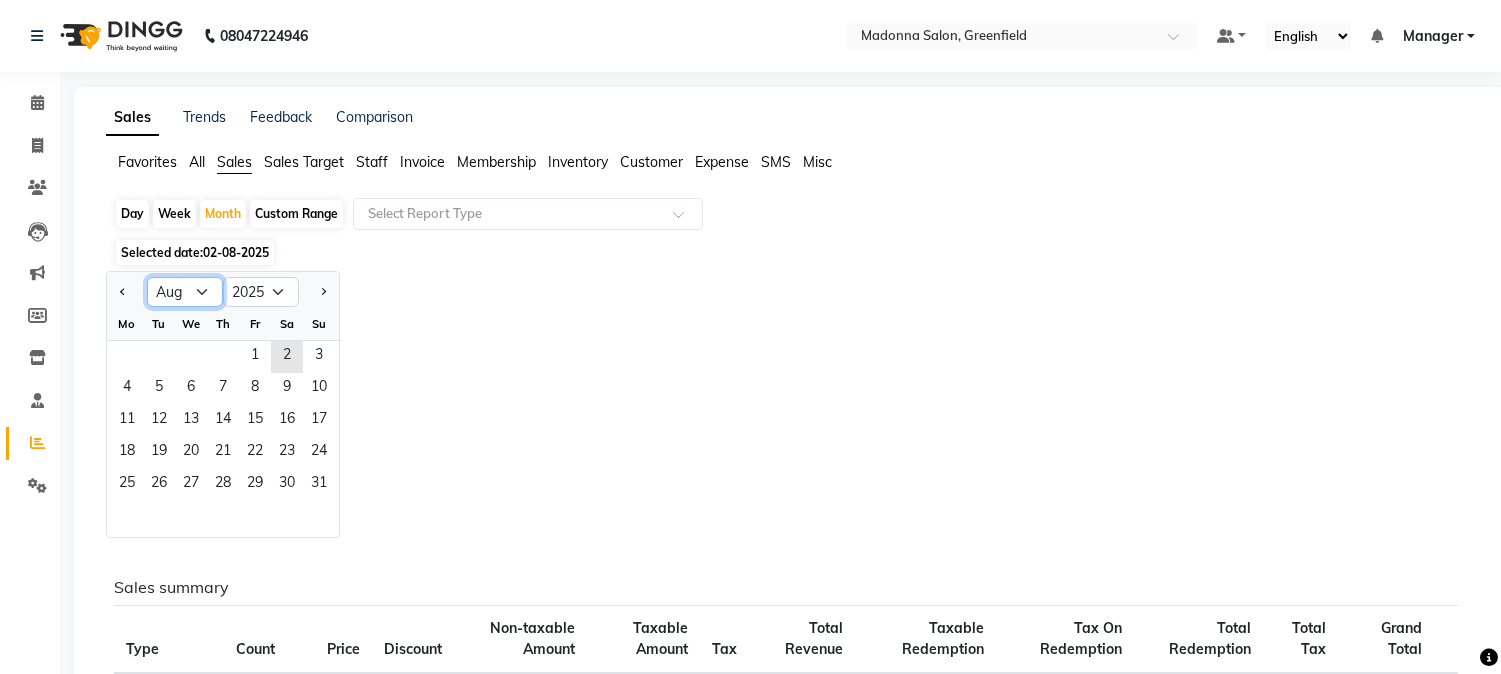 select on "7" 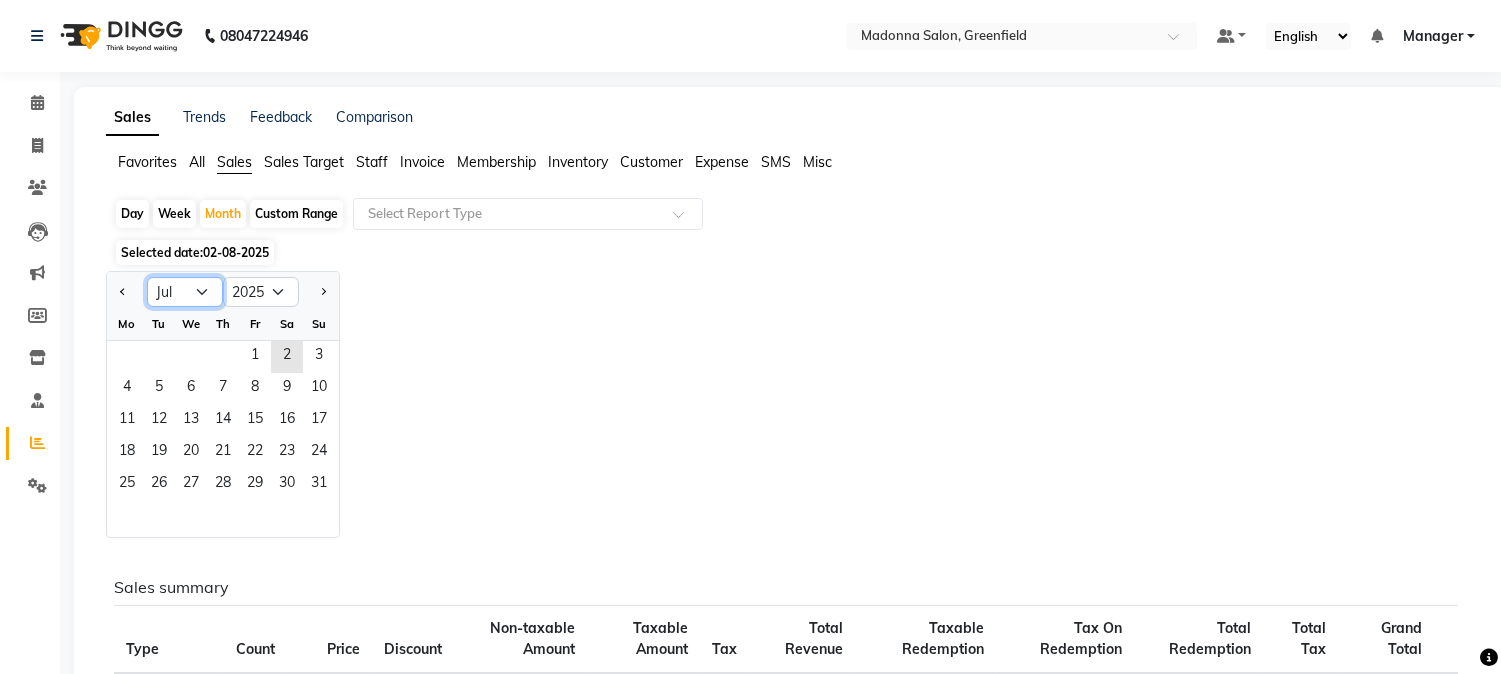 click on "Jan Feb Mar Apr May Jun Jul Aug Sep Oct Nov Dec" 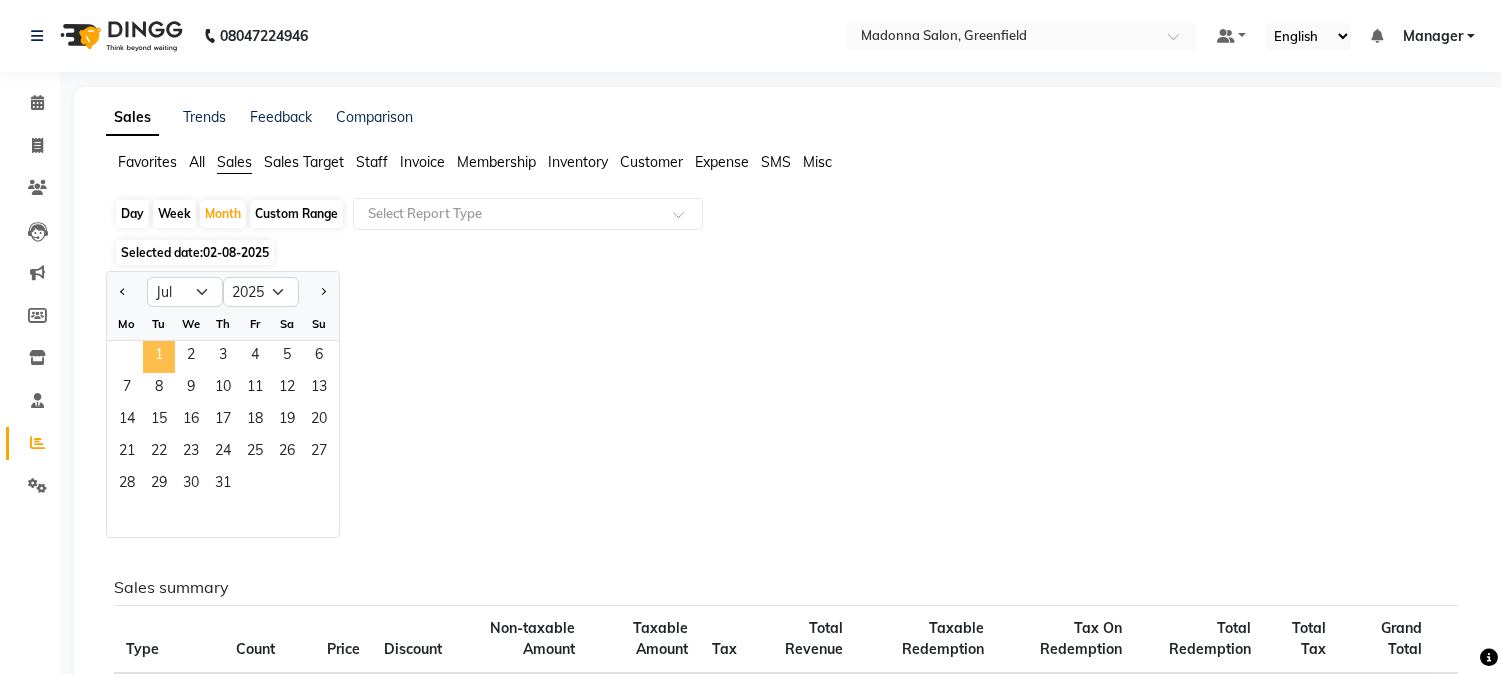 click on "1" 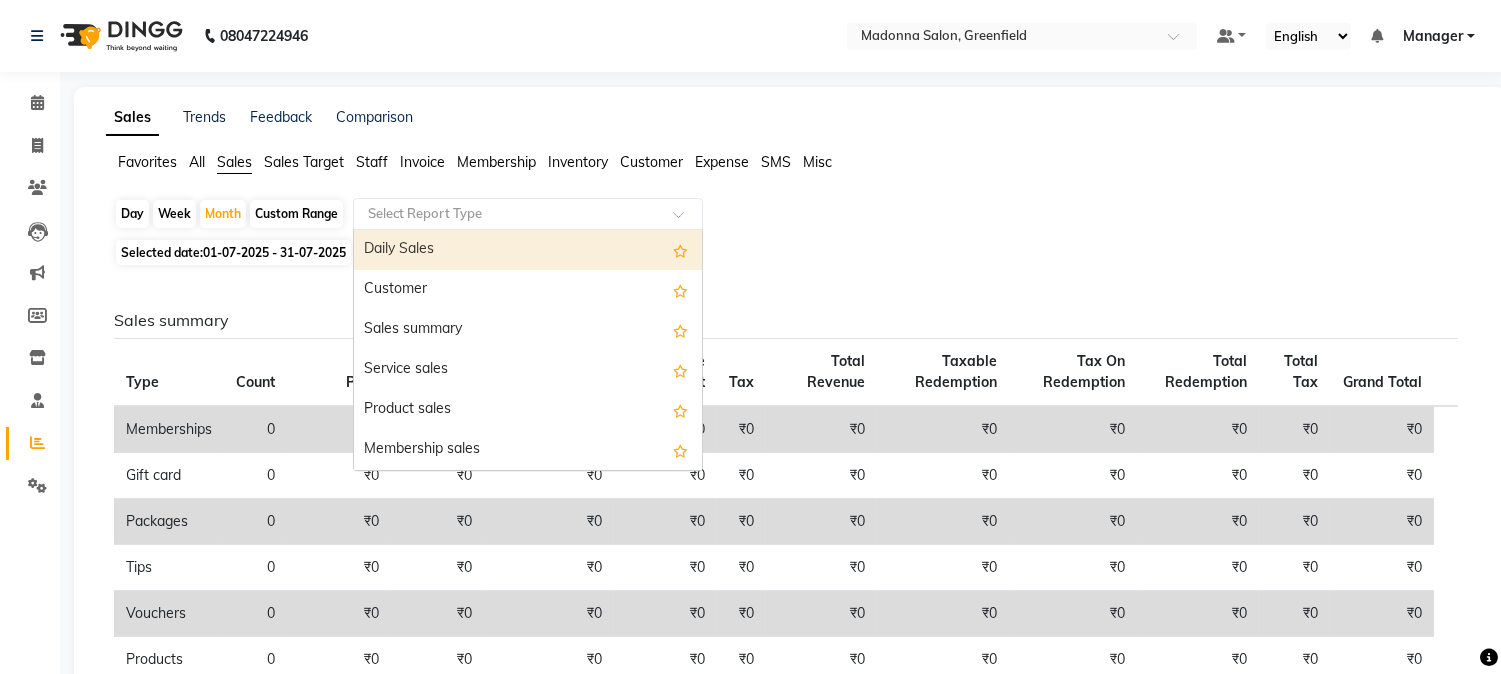 click 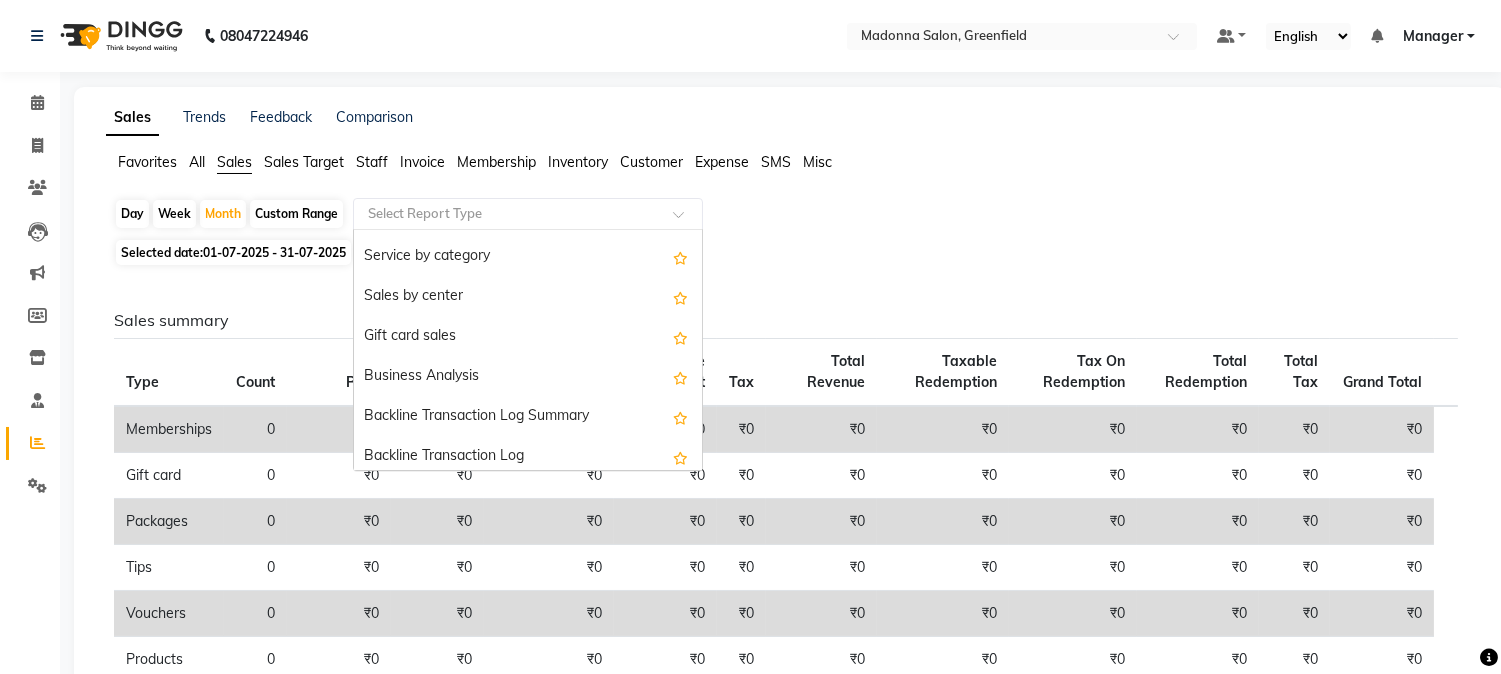 scroll, scrollTop: 400, scrollLeft: 0, axis: vertical 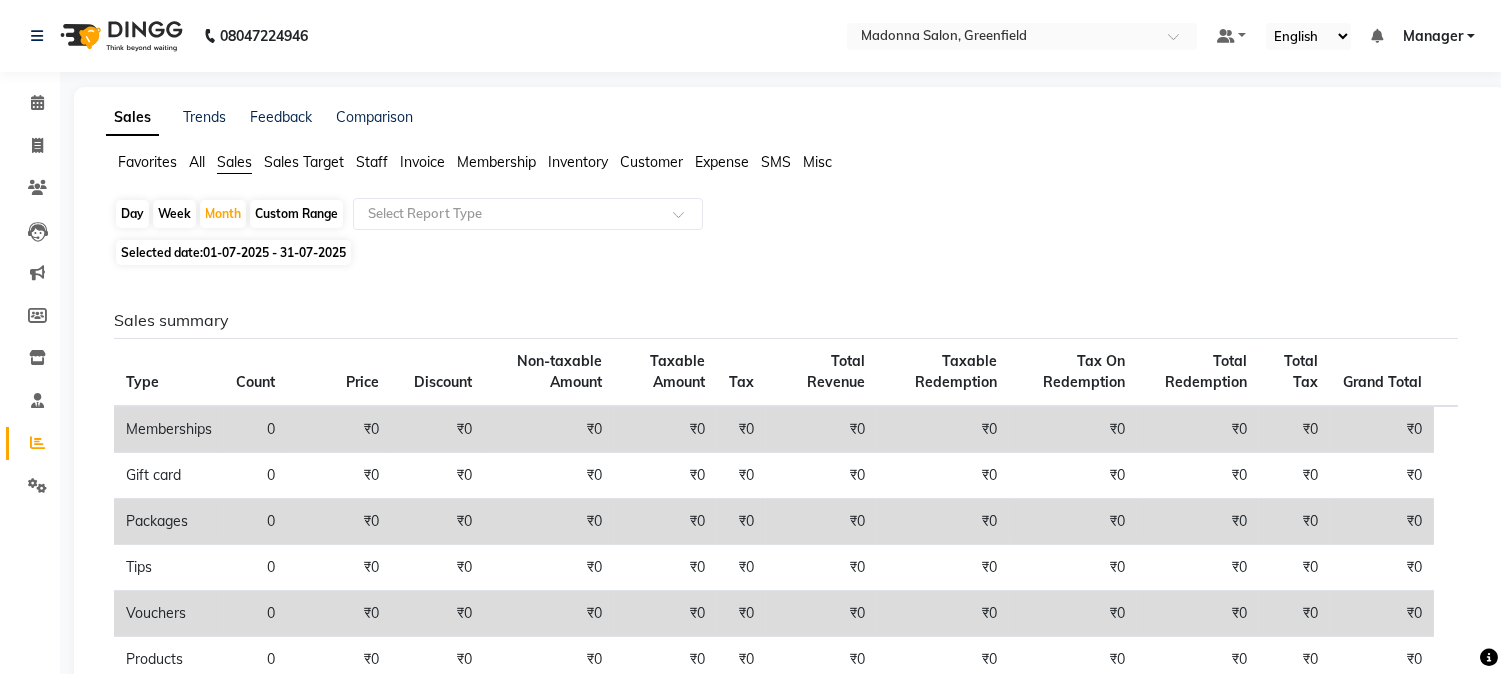click on "Sales summary" 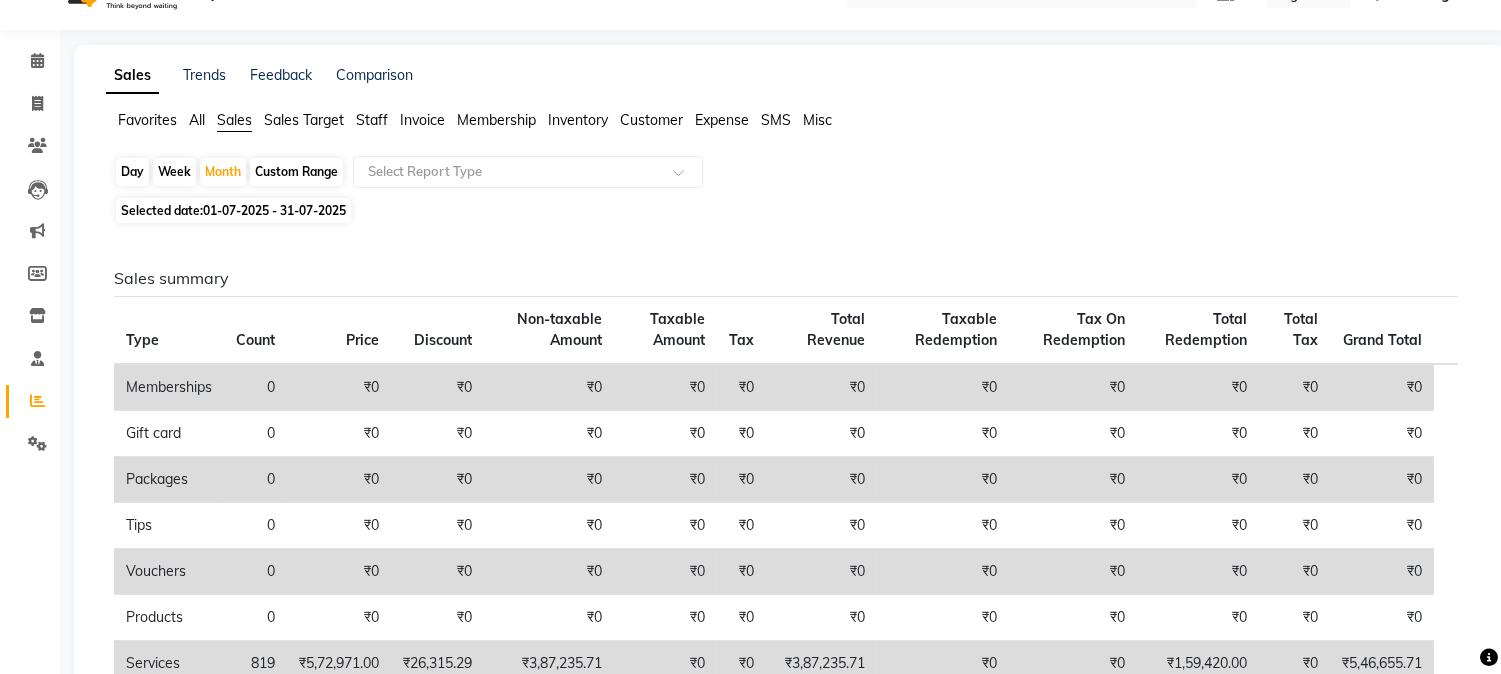scroll, scrollTop: 37, scrollLeft: 0, axis: vertical 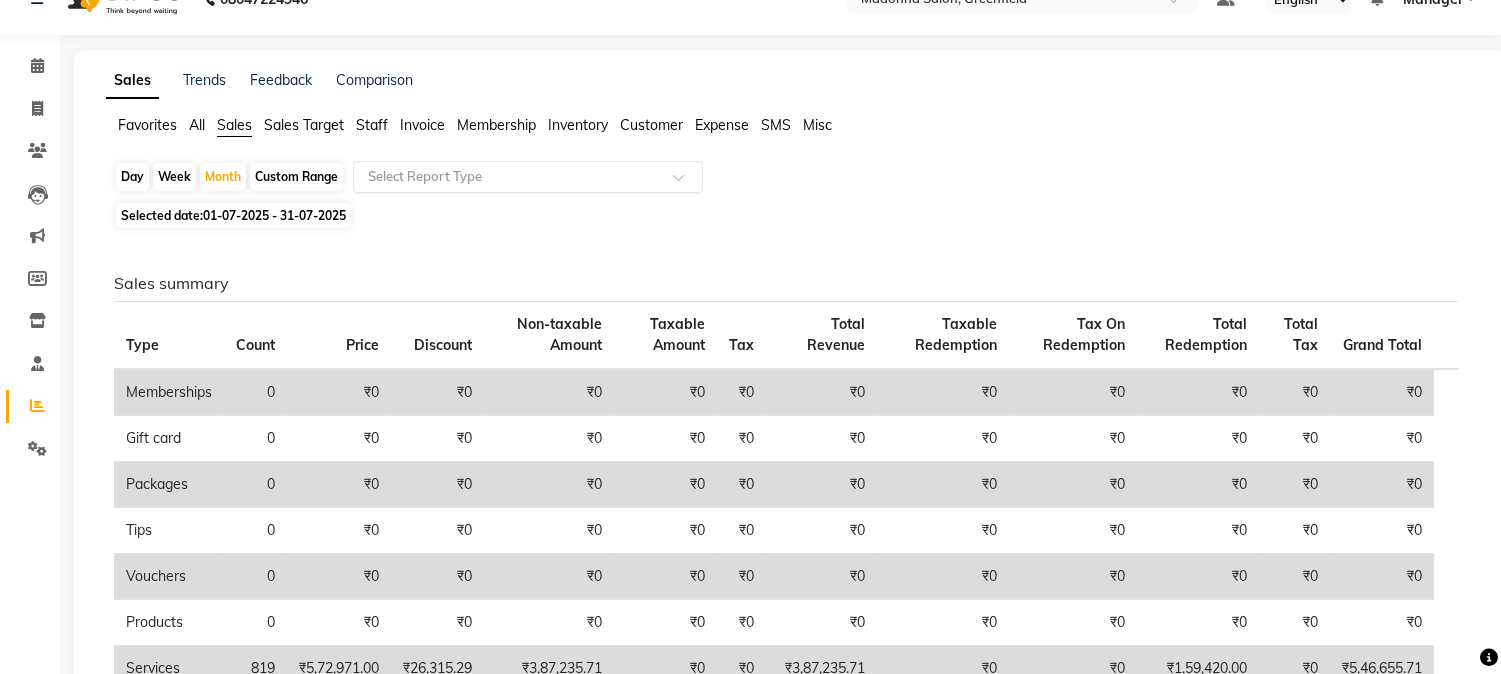 click 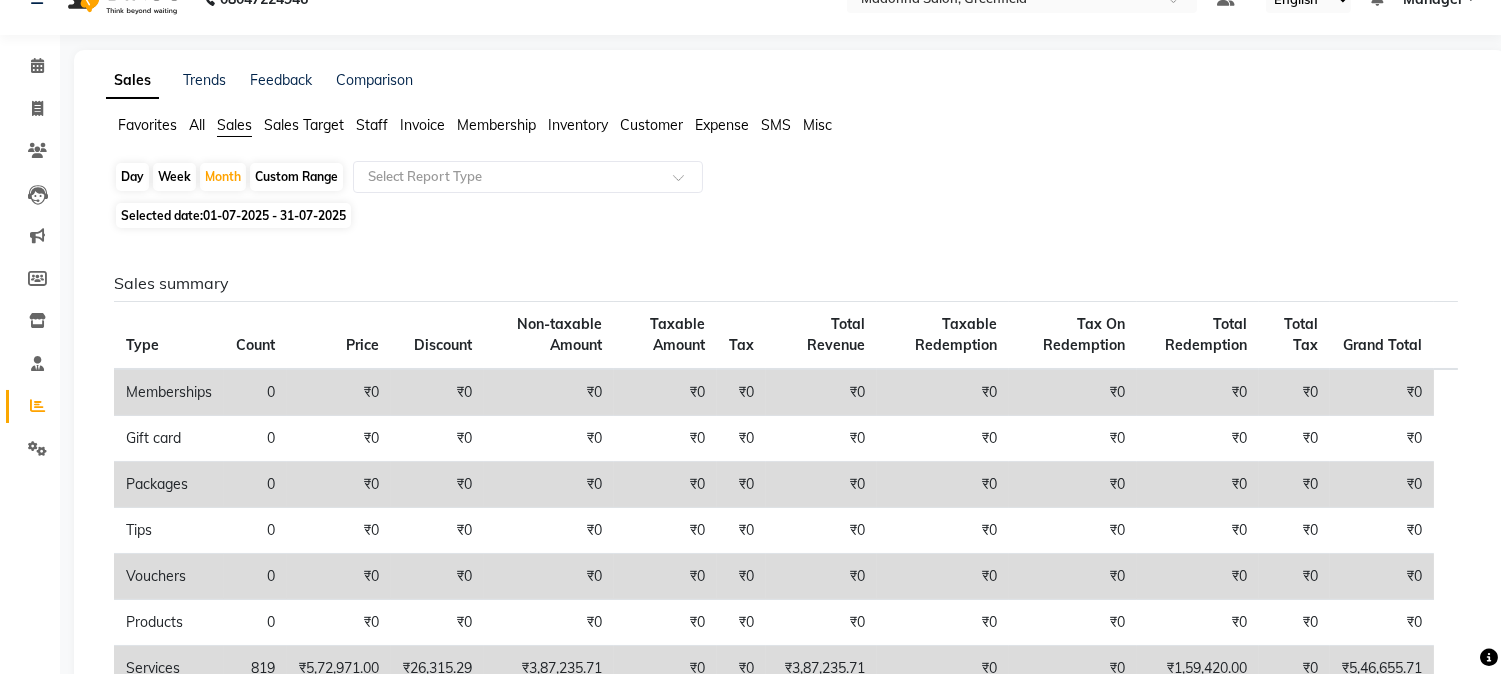 click on "Selected date:  01-07-2025 - 31-07-2025" 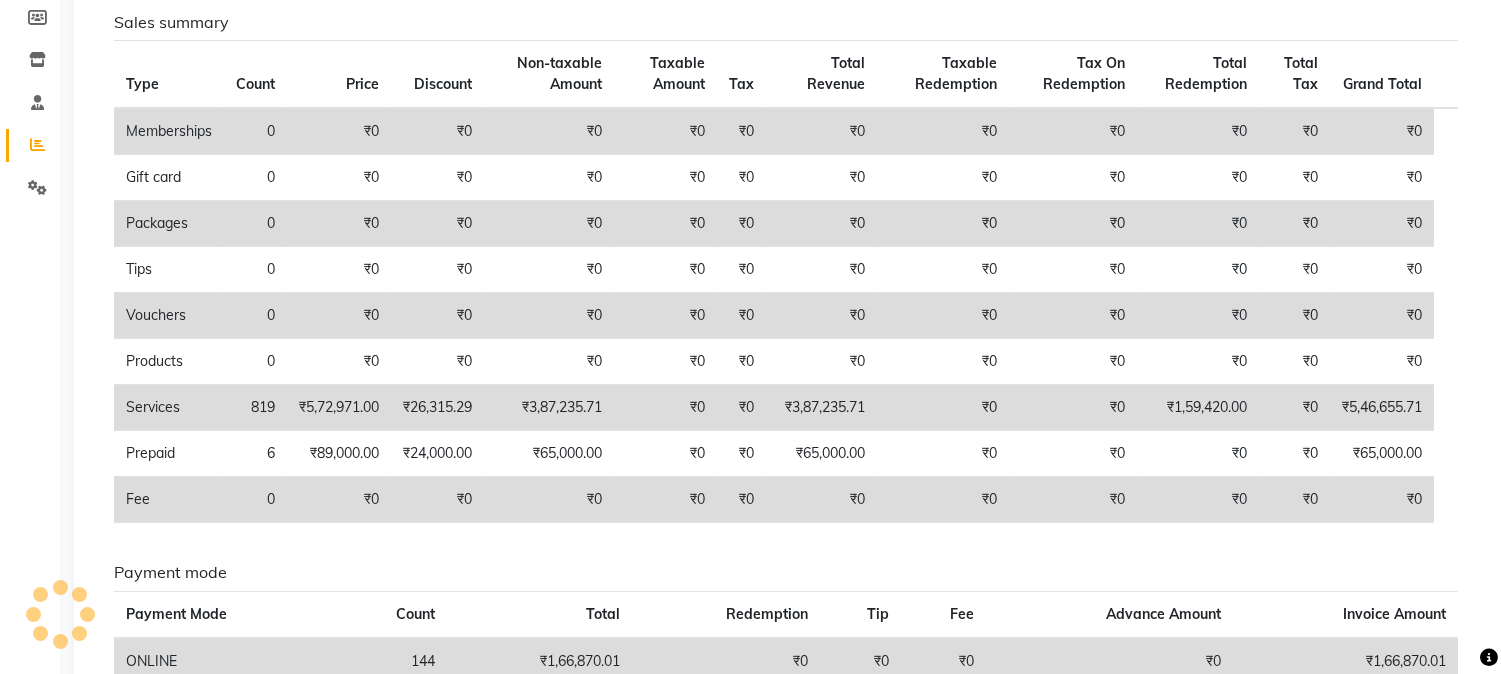 scroll, scrollTop: 301, scrollLeft: 0, axis: vertical 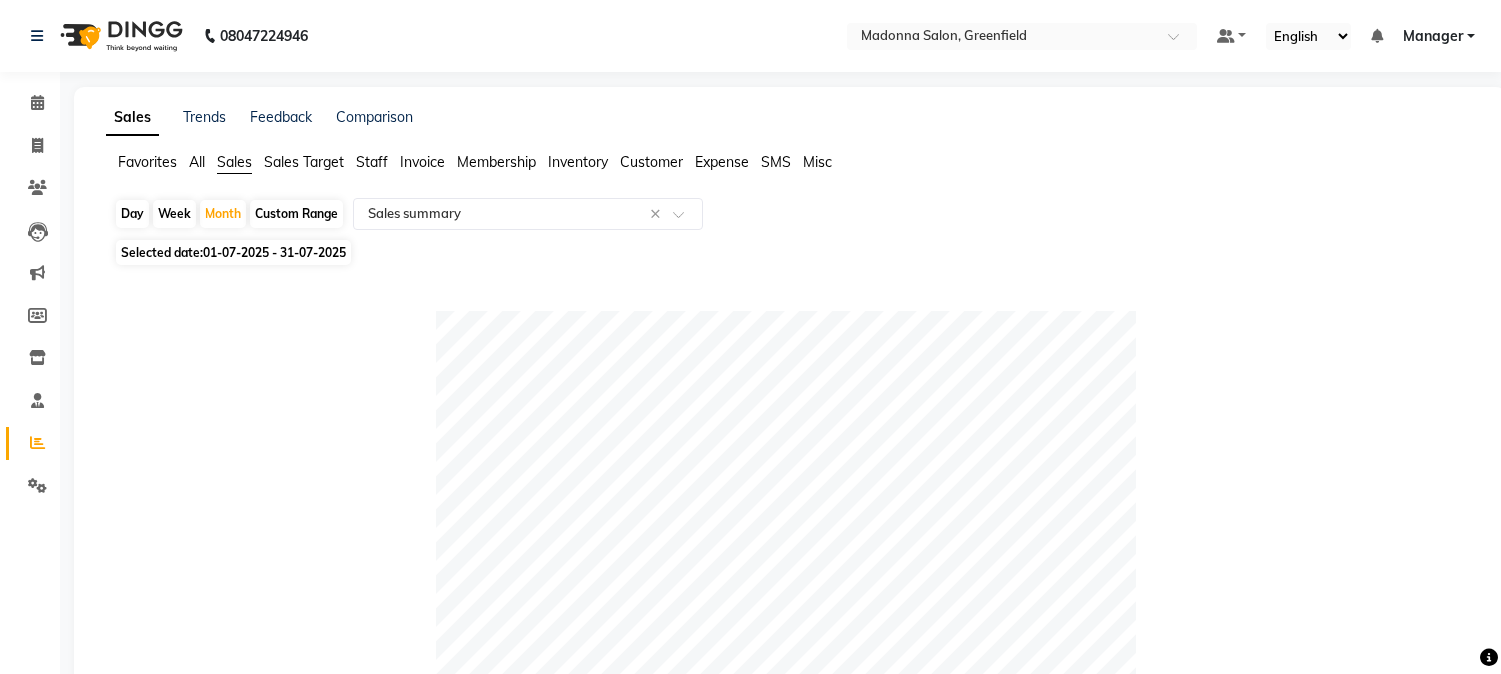 select on "csv" 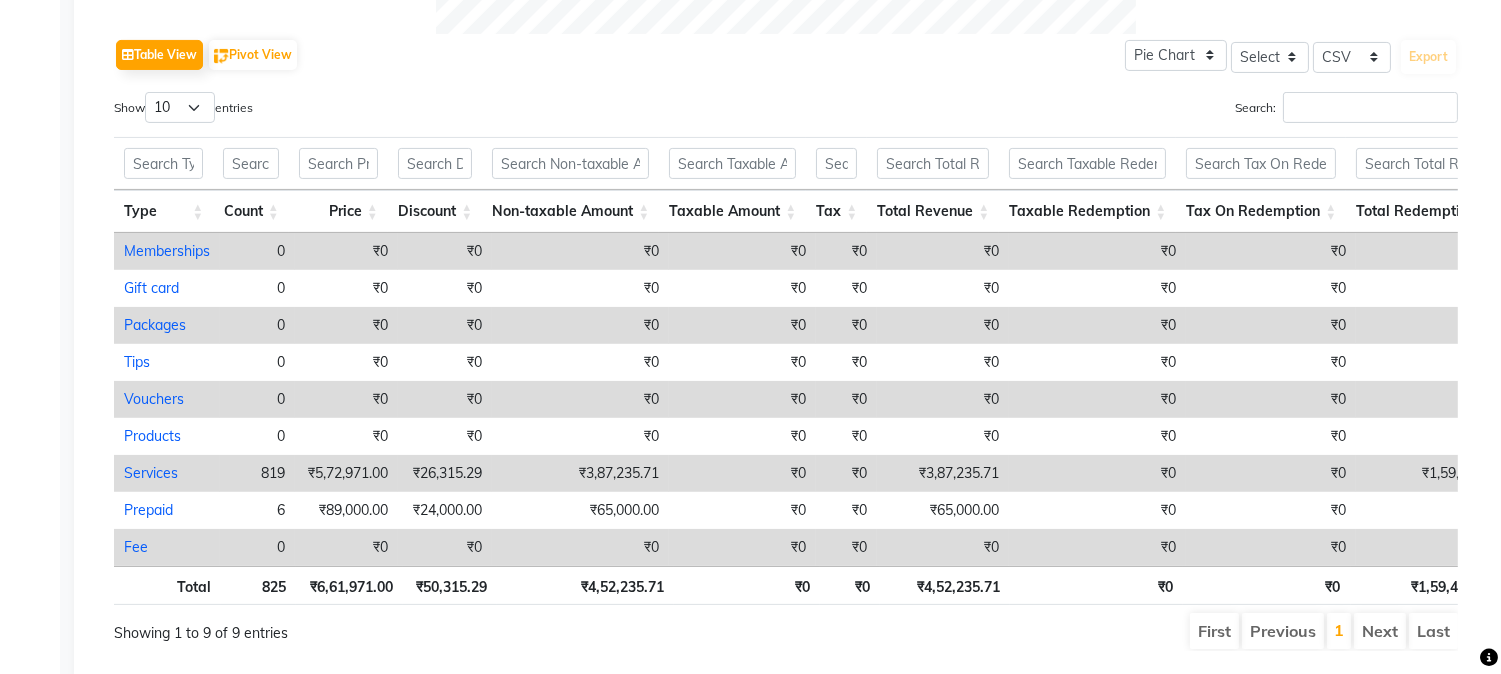 scroll, scrollTop: 0, scrollLeft: 0, axis: both 